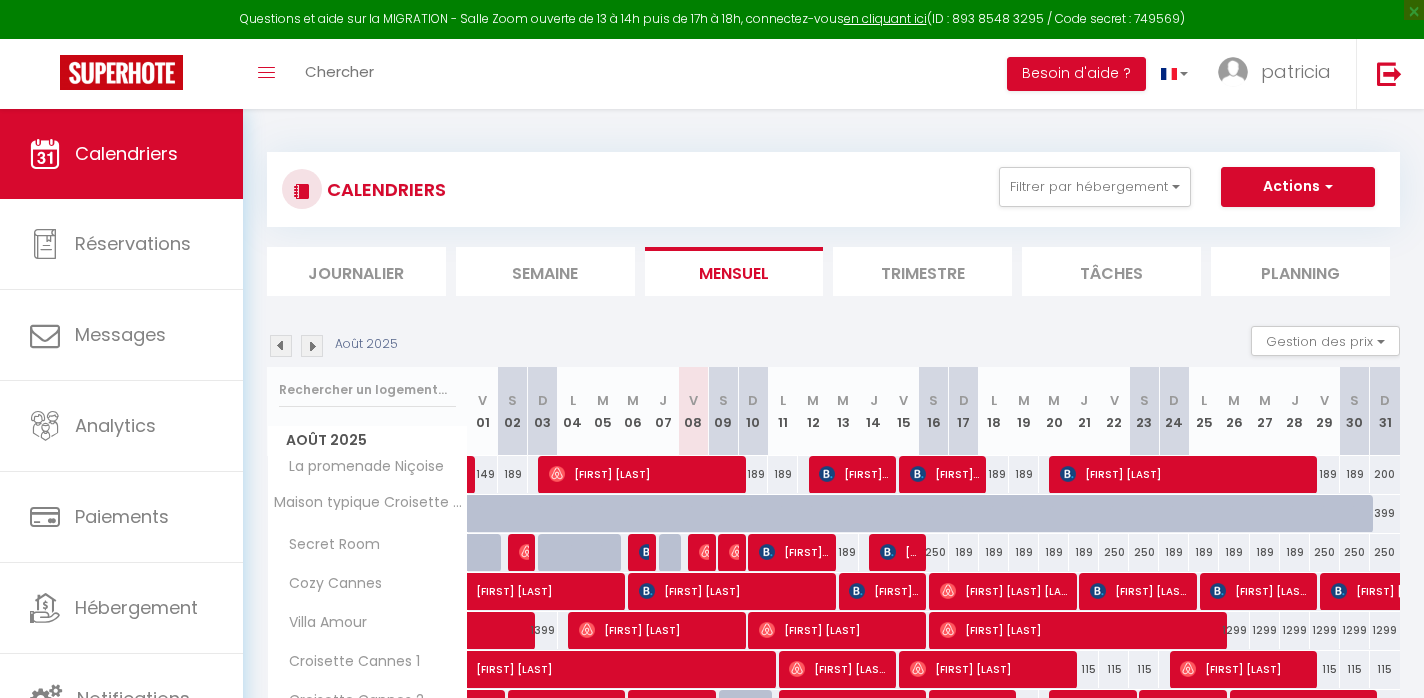 select 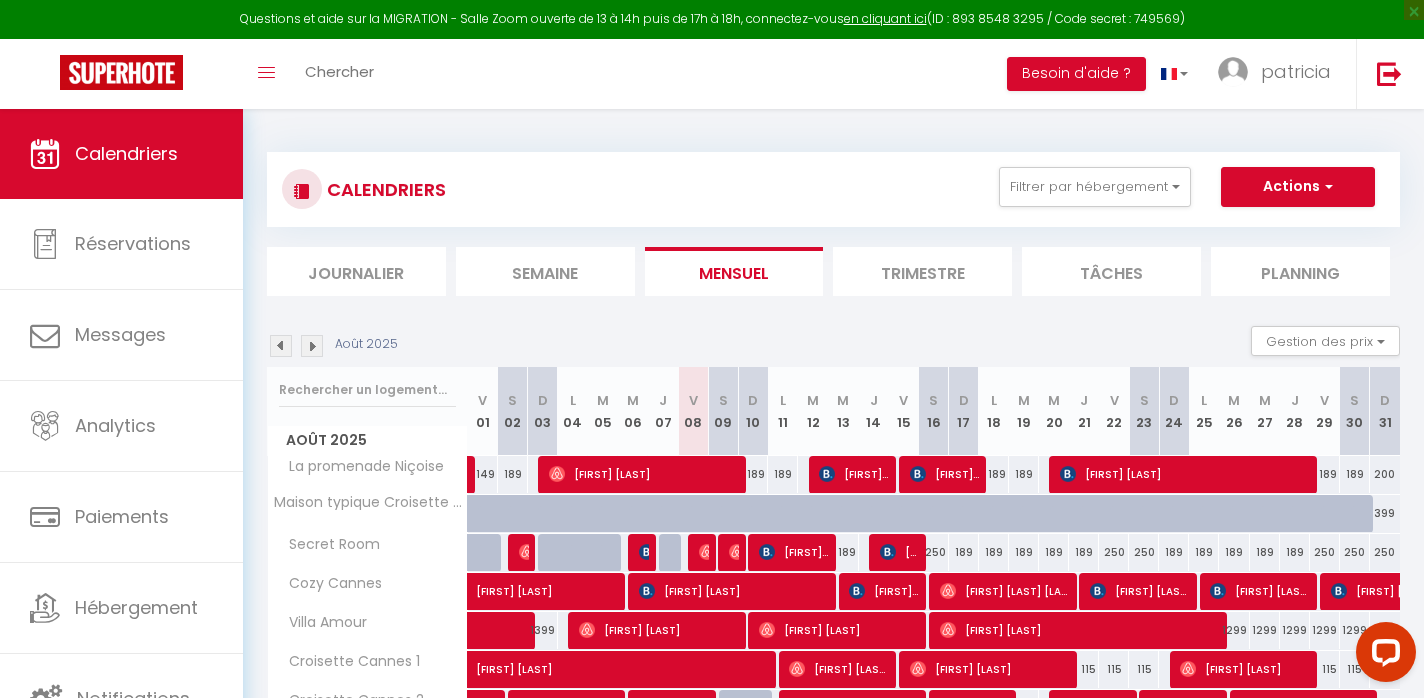 scroll, scrollTop: 0, scrollLeft: 0, axis: both 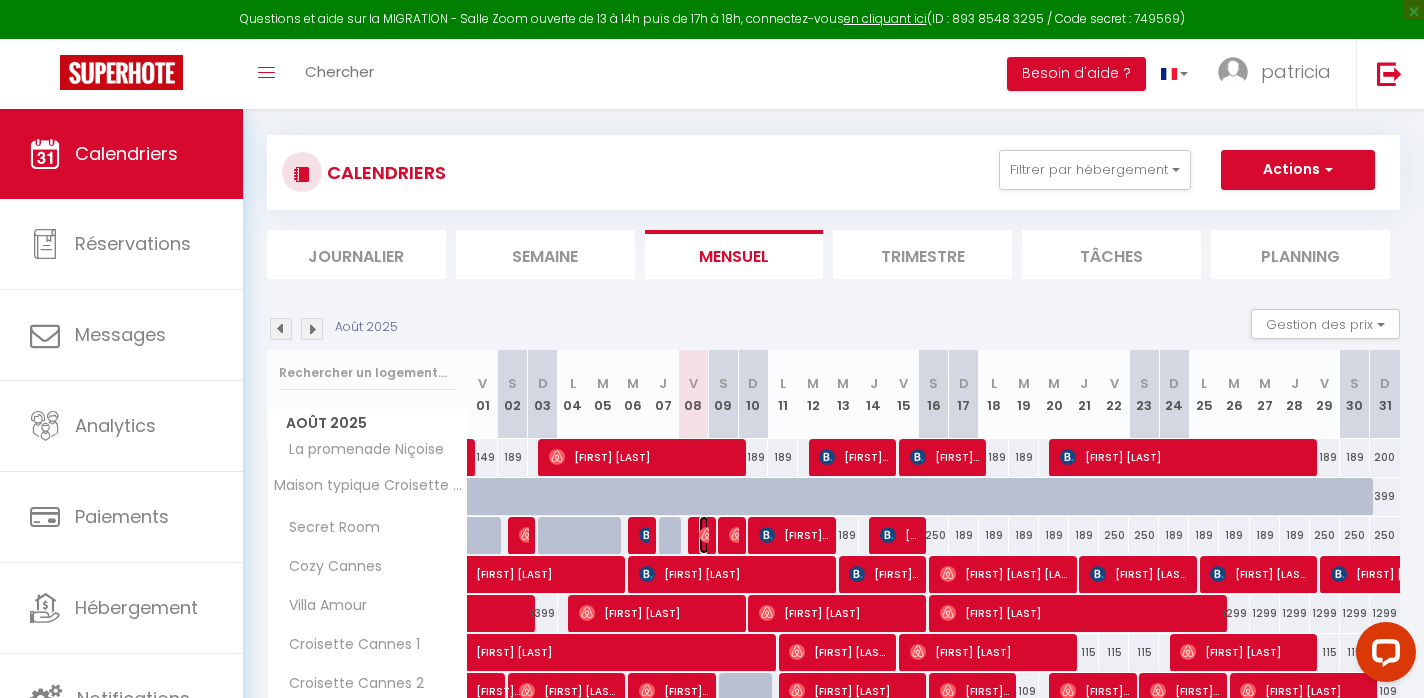 click at bounding box center (707, 535) 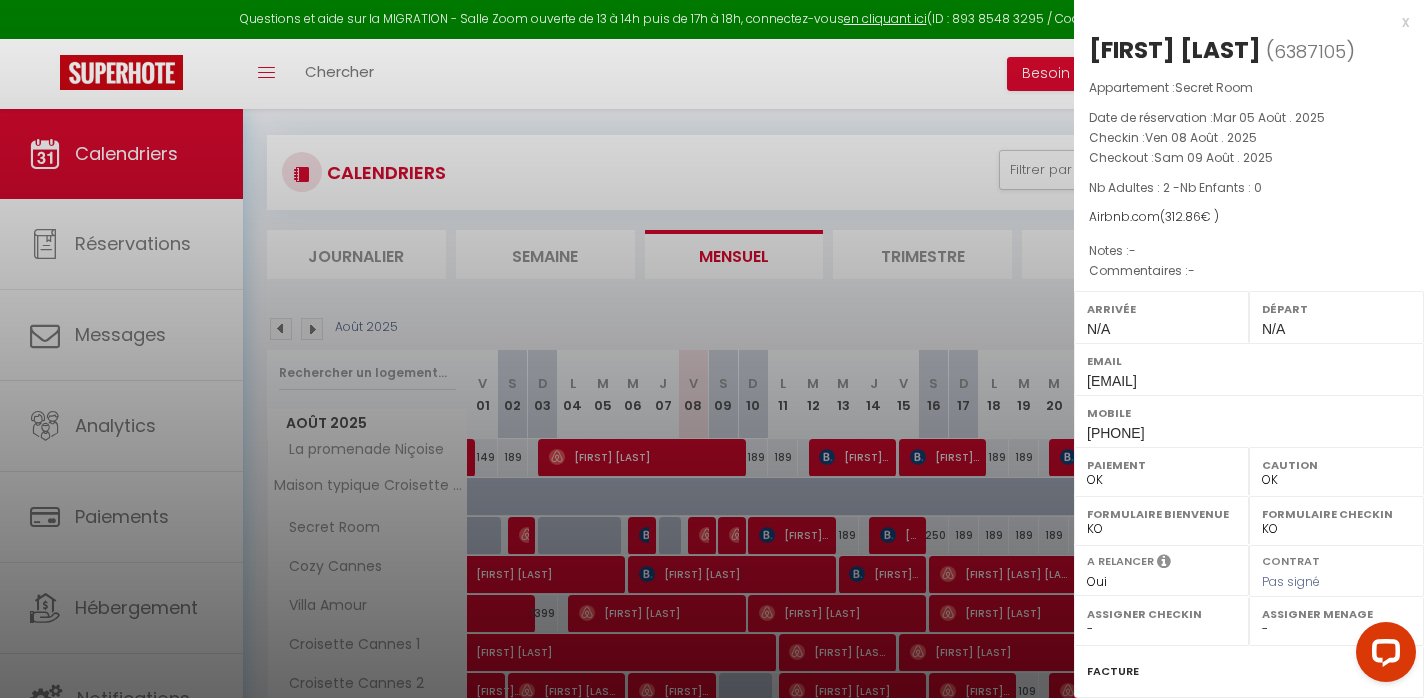 click at bounding box center [712, 349] 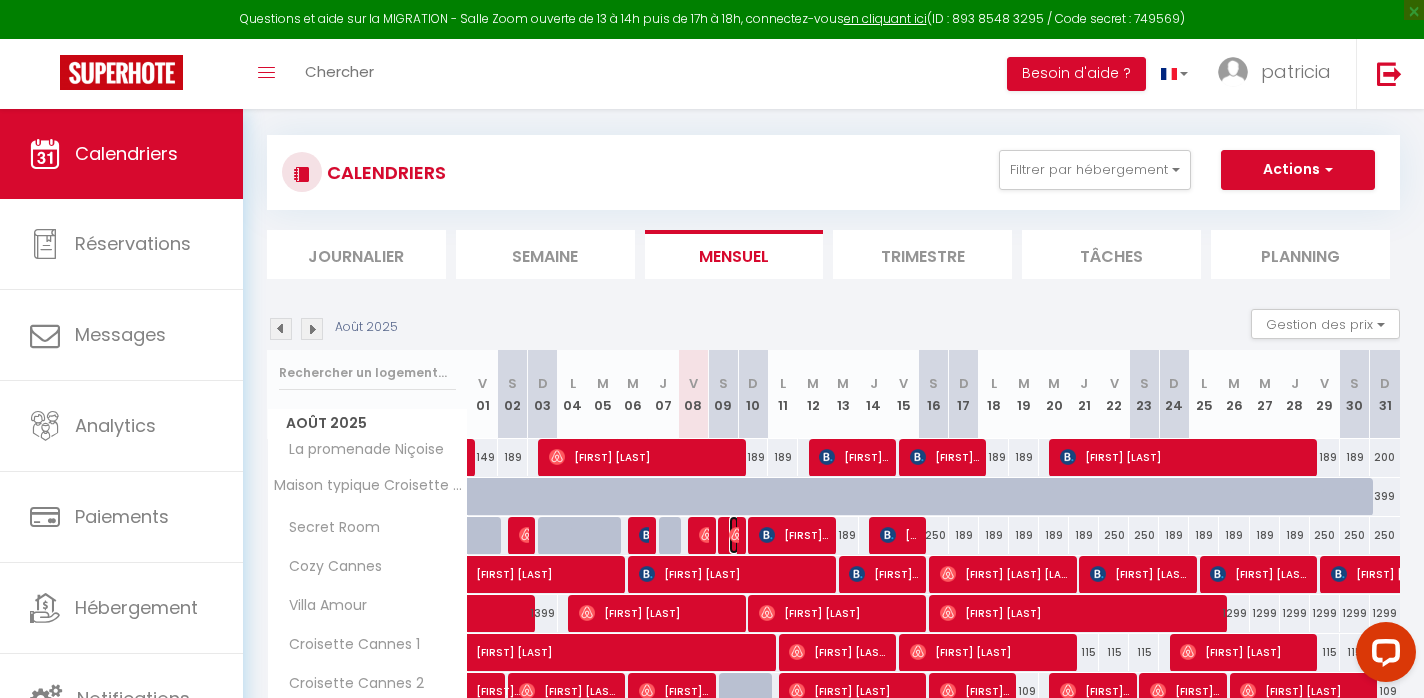 click at bounding box center (737, 535) 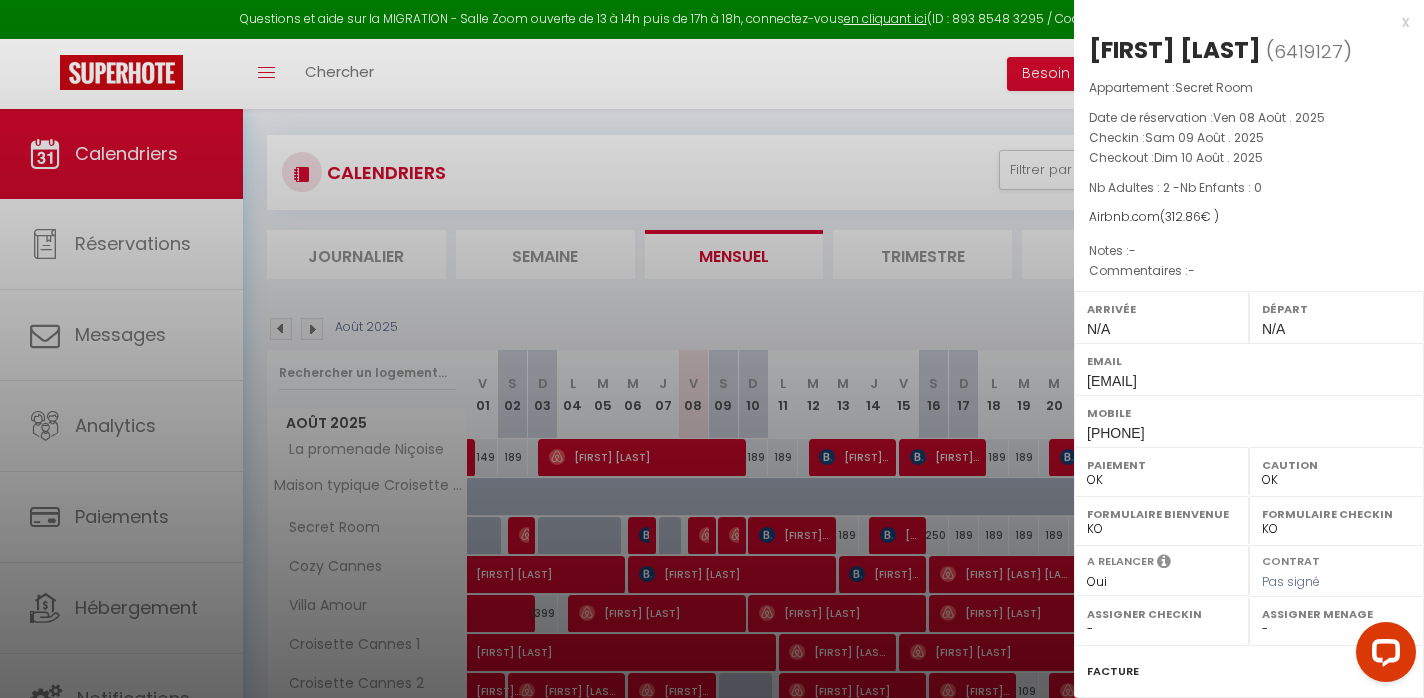 click at bounding box center (712, 349) 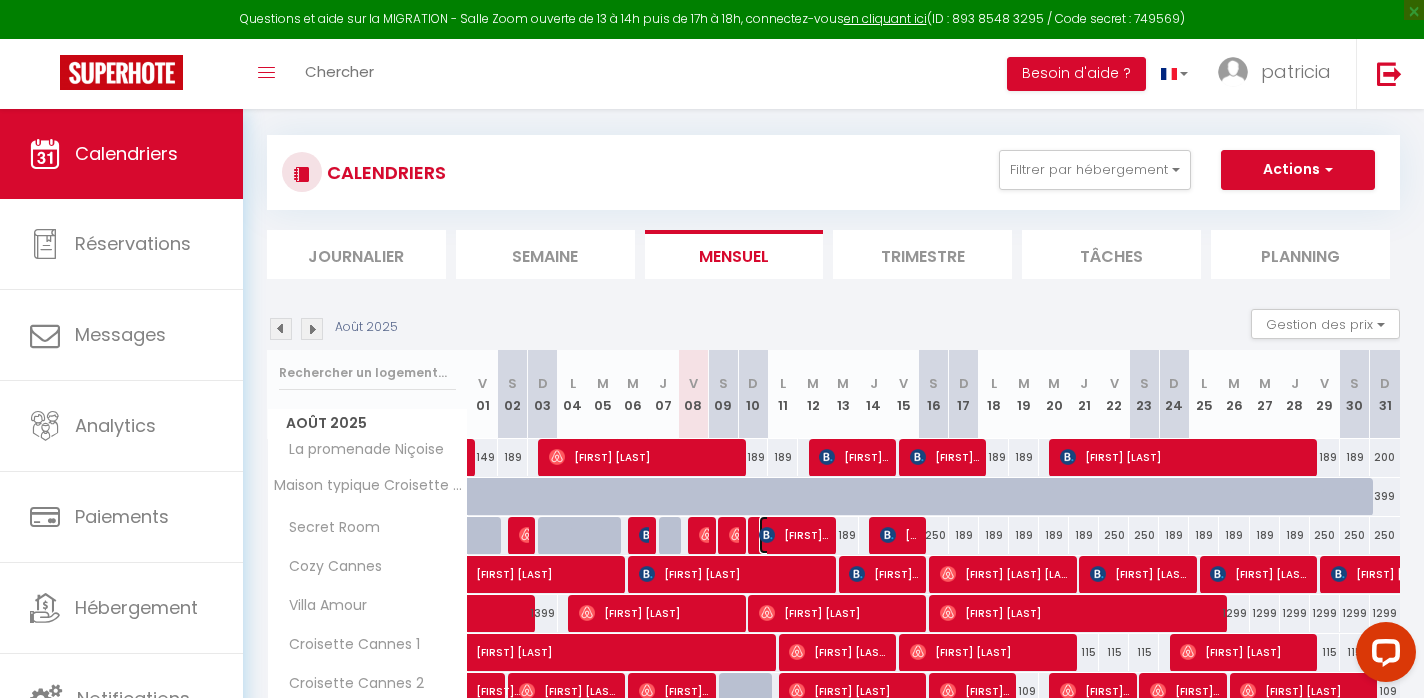 click on "[FIRST] [LAST]" at bounding box center [794, 535] 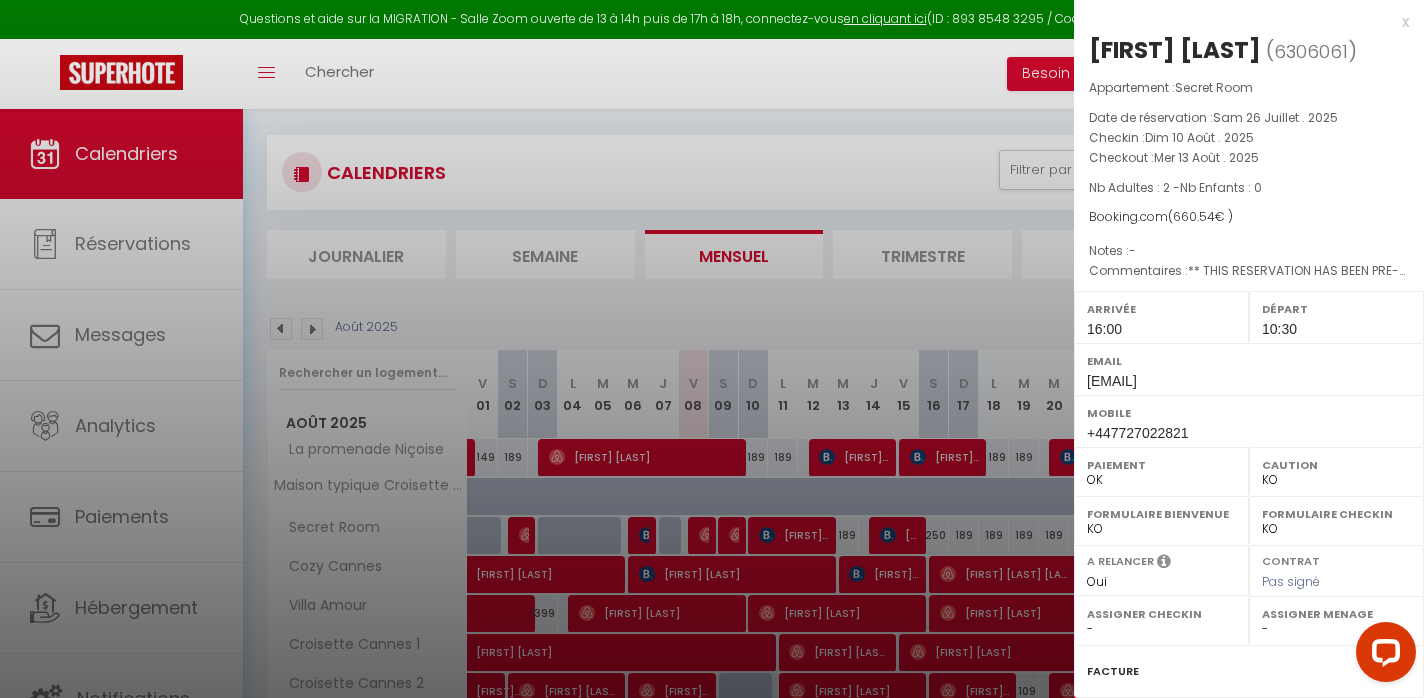 click at bounding box center (712, 349) 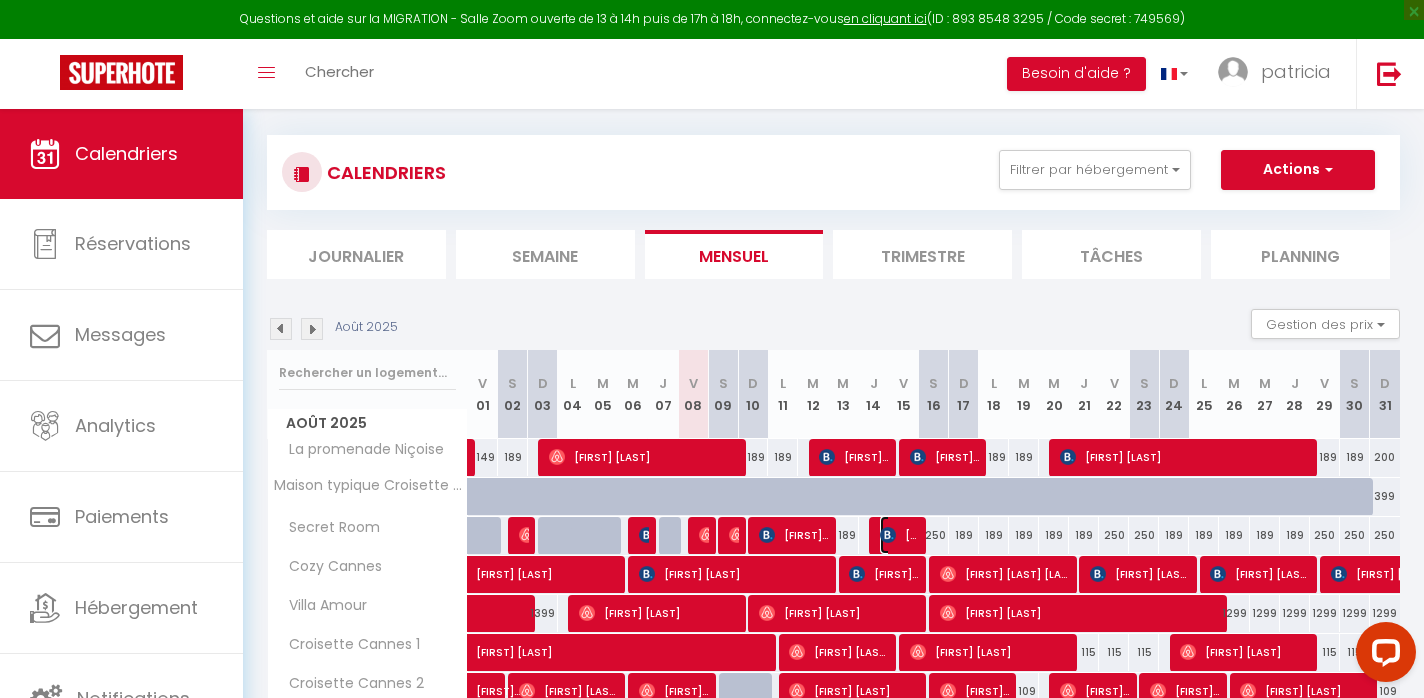 click on "[FIRST] [LAST]" at bounding box center [900, 535] 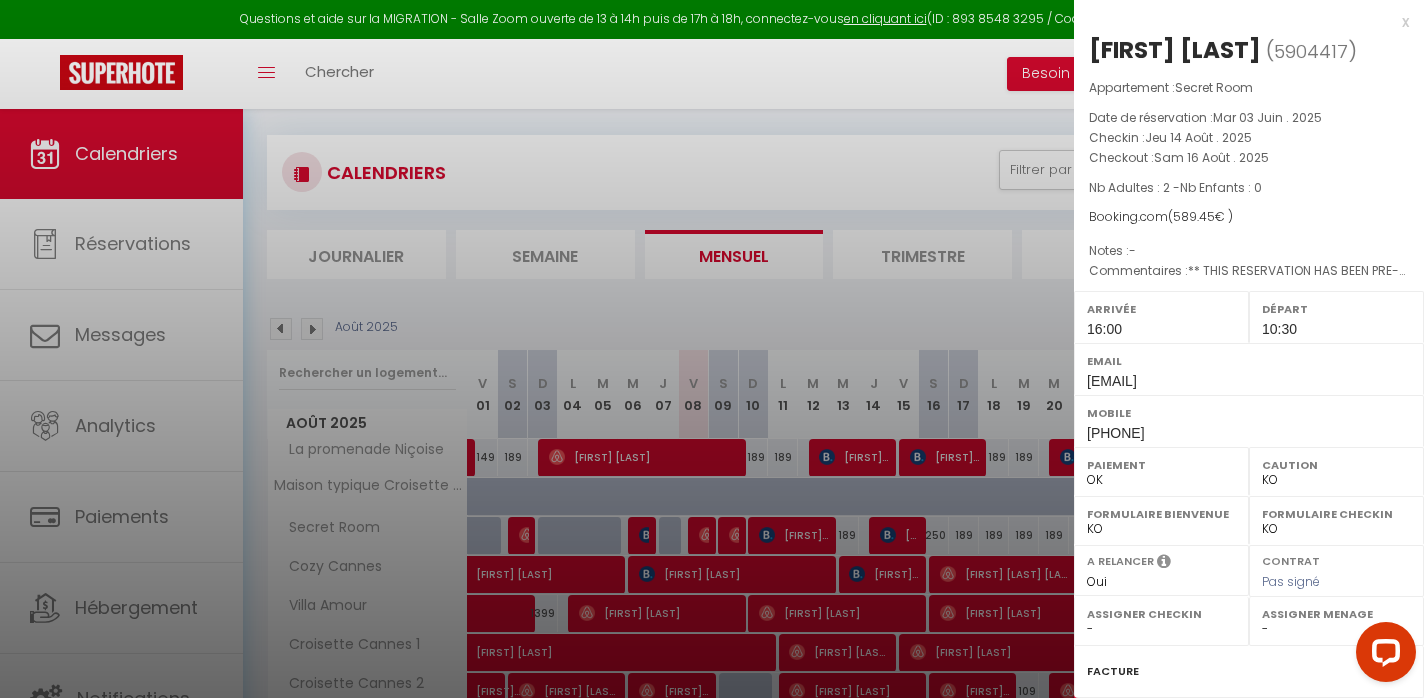click at bounding box center (712, 349) 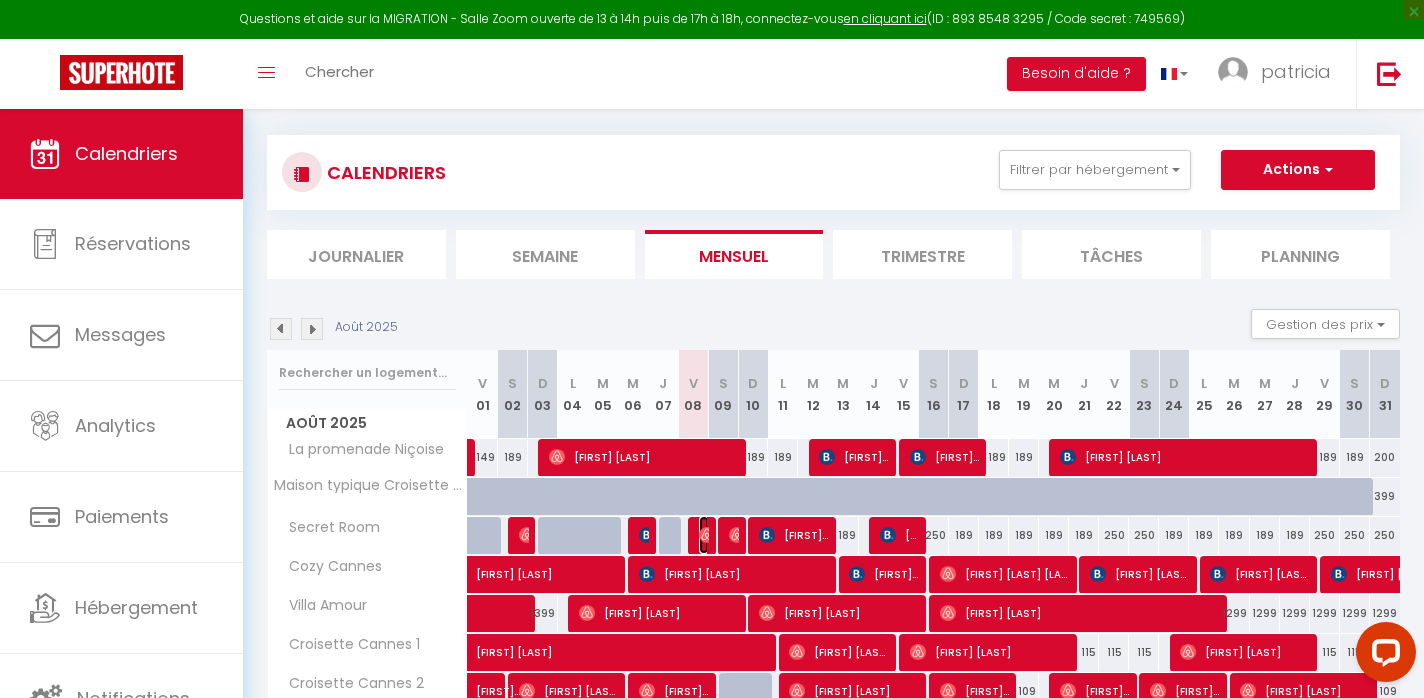 click at bounding box center [707, 535] 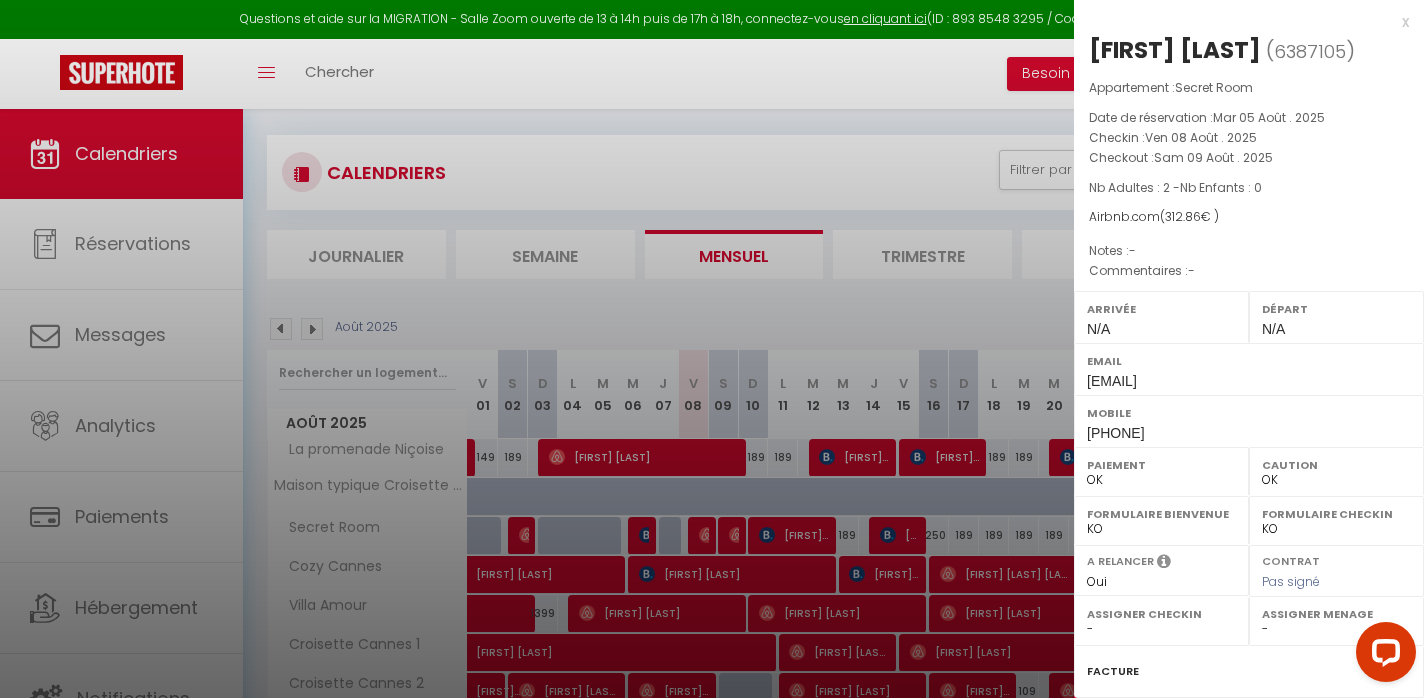 click at bounding box center (712, 349) 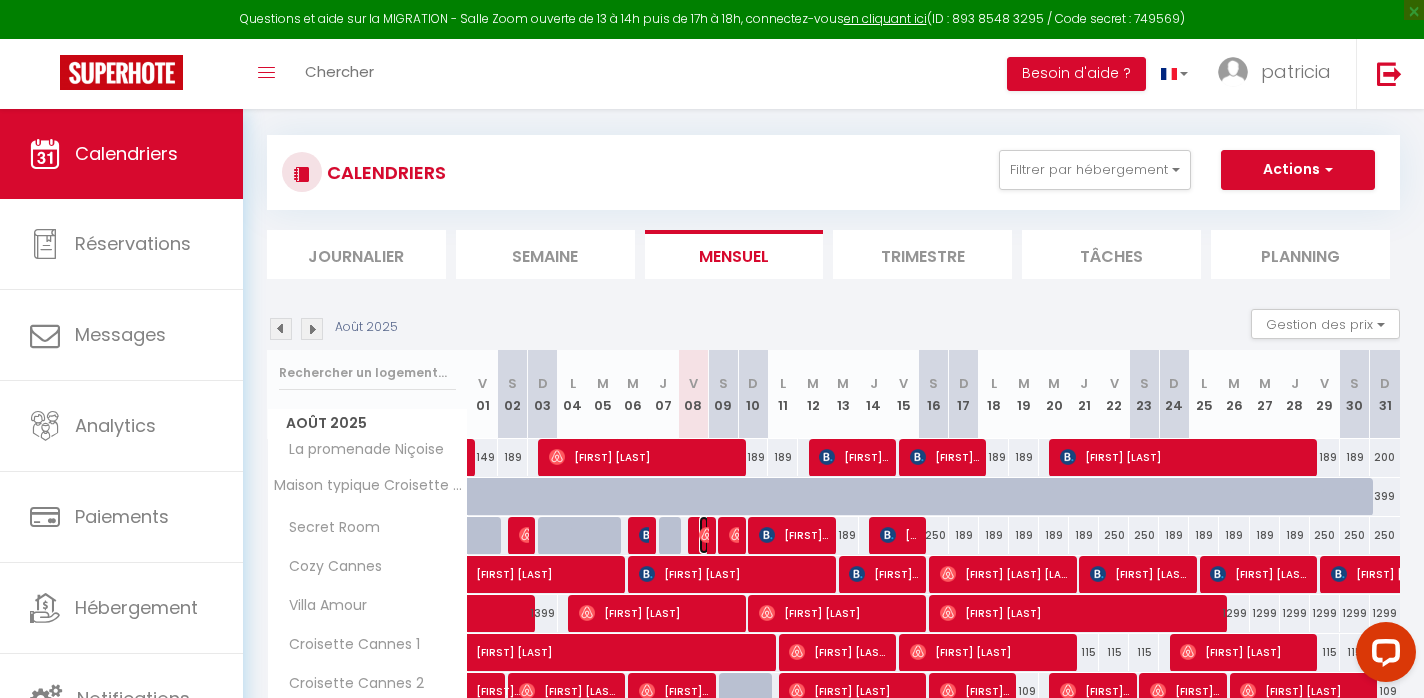 click at bounding box center [707, 535] 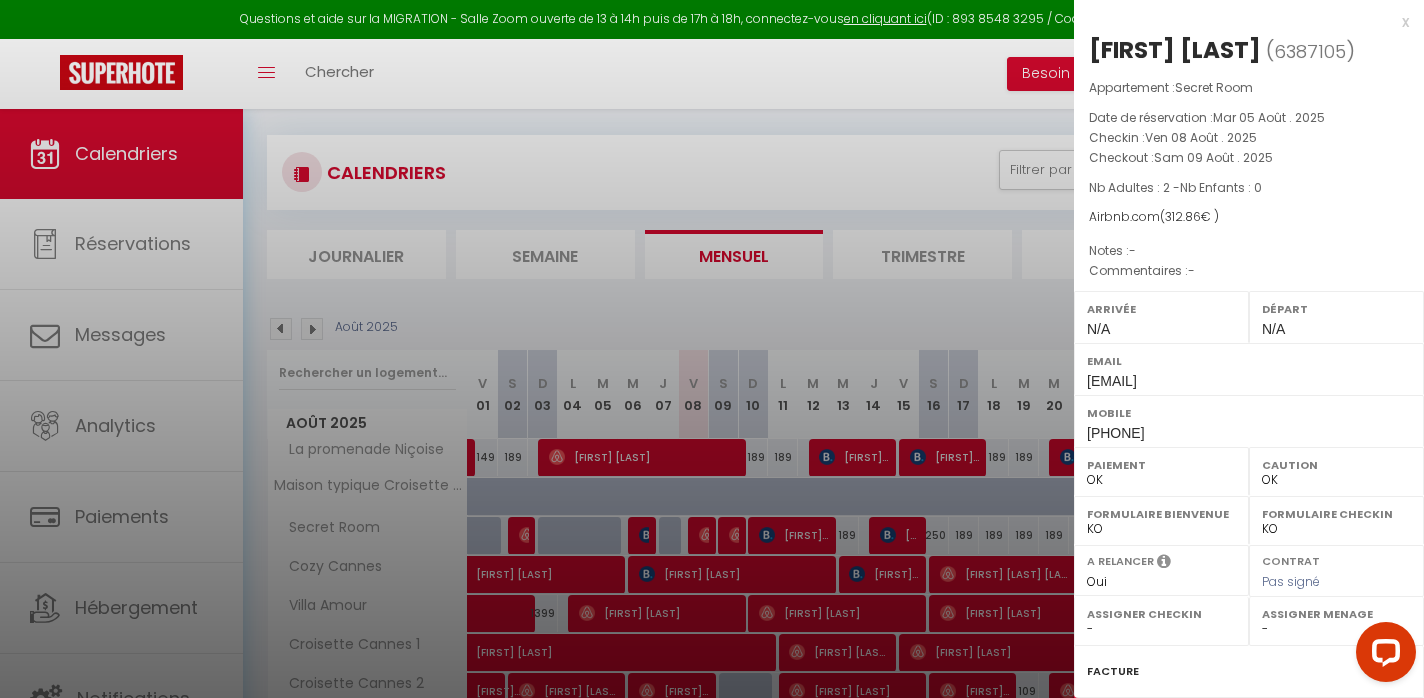 click at bounding box center (712, 349) 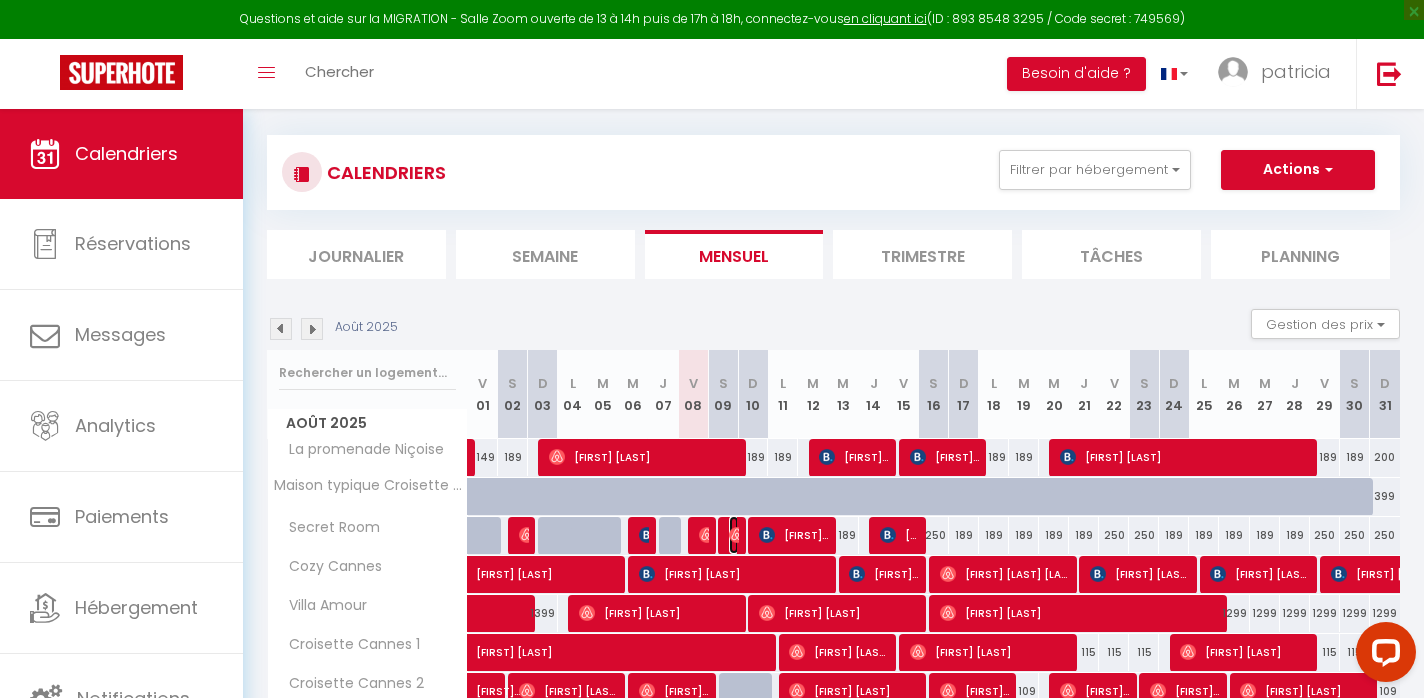 click at bounding box center [737, 535] 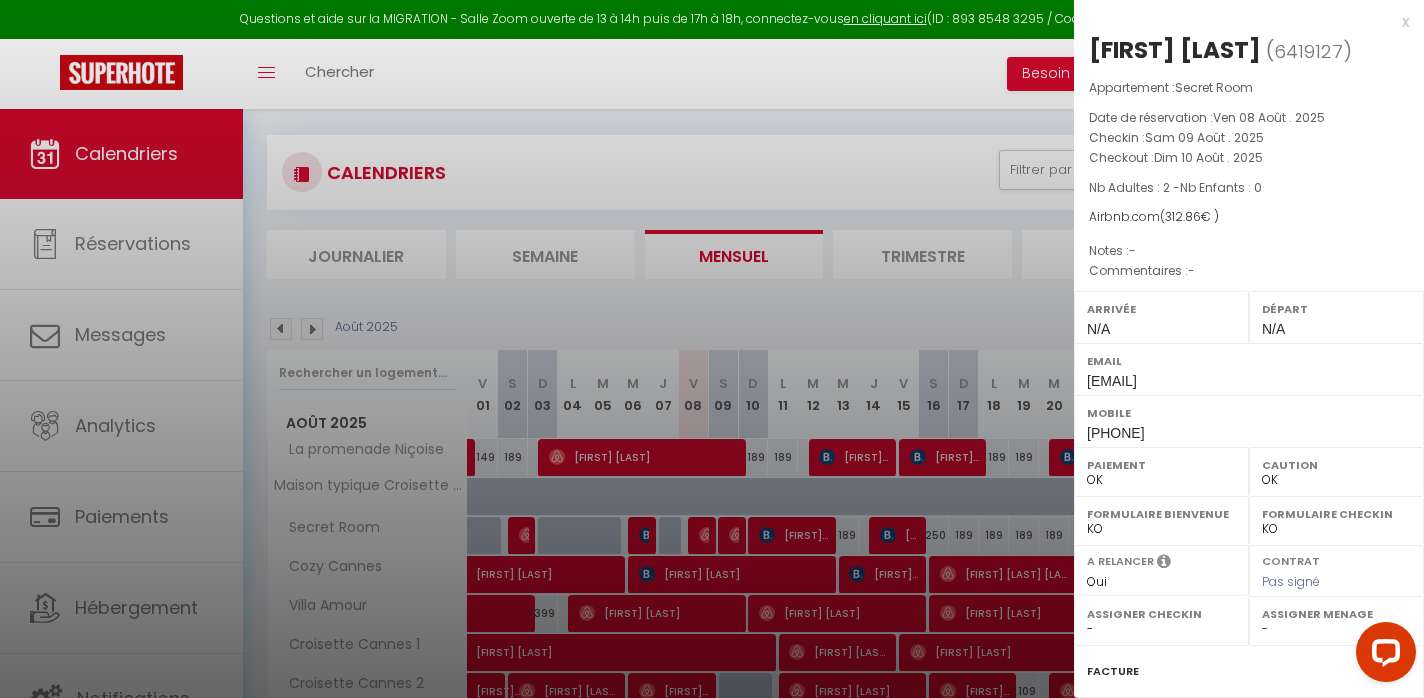click at bounding box center [712, 349] 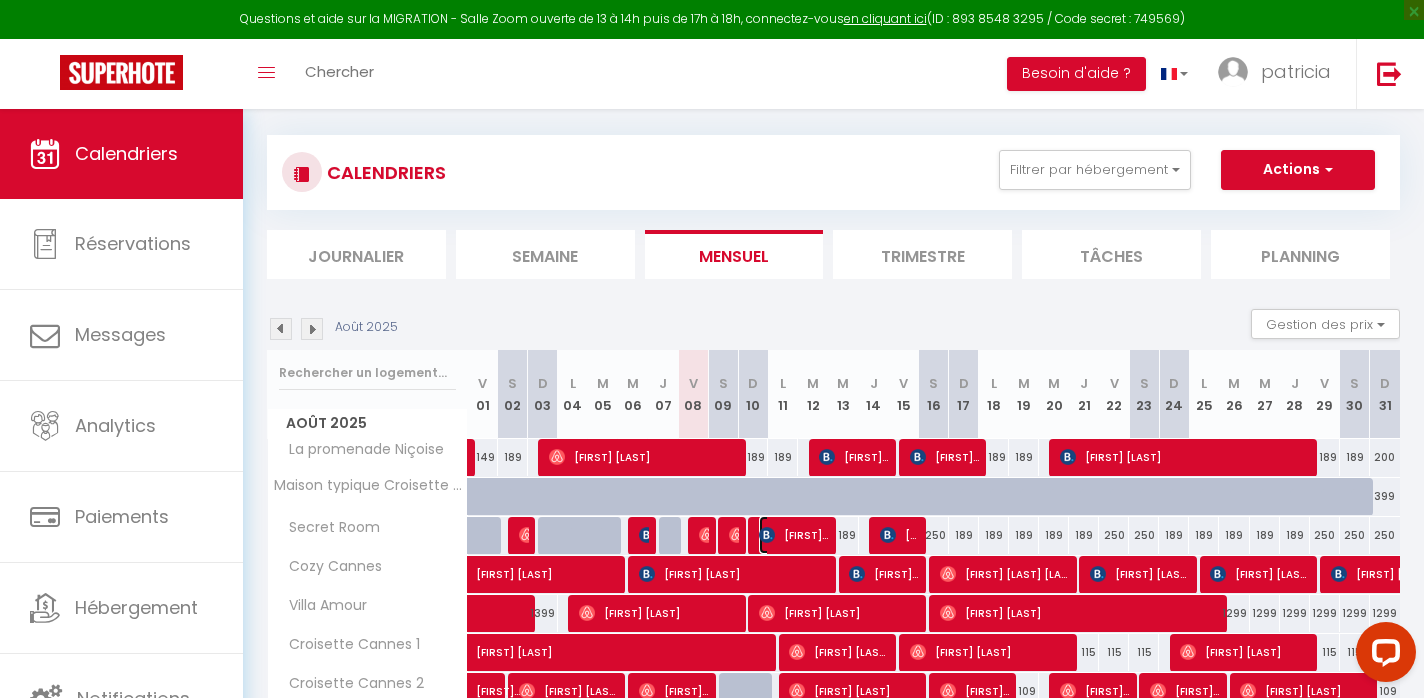 click on "[FIRST] [LAST]" at bounding box center (794, 535) 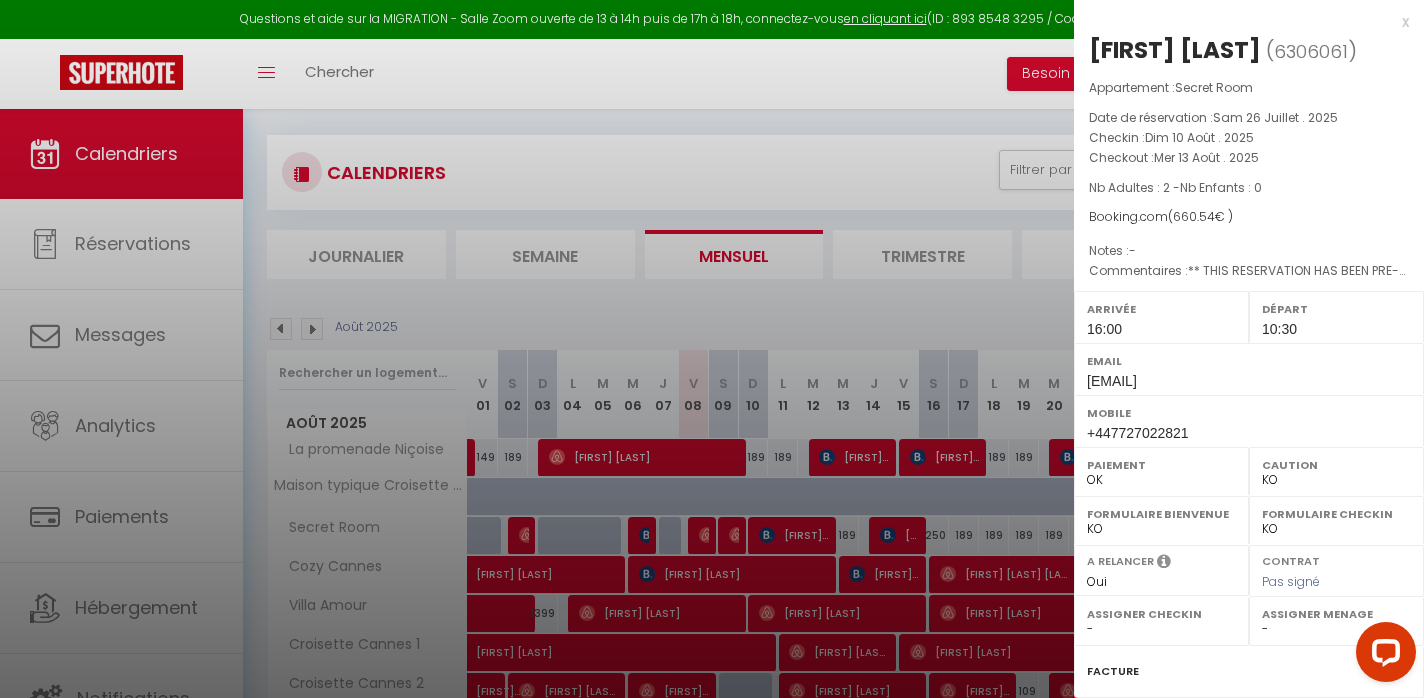 click at bounding box center [712, 349] 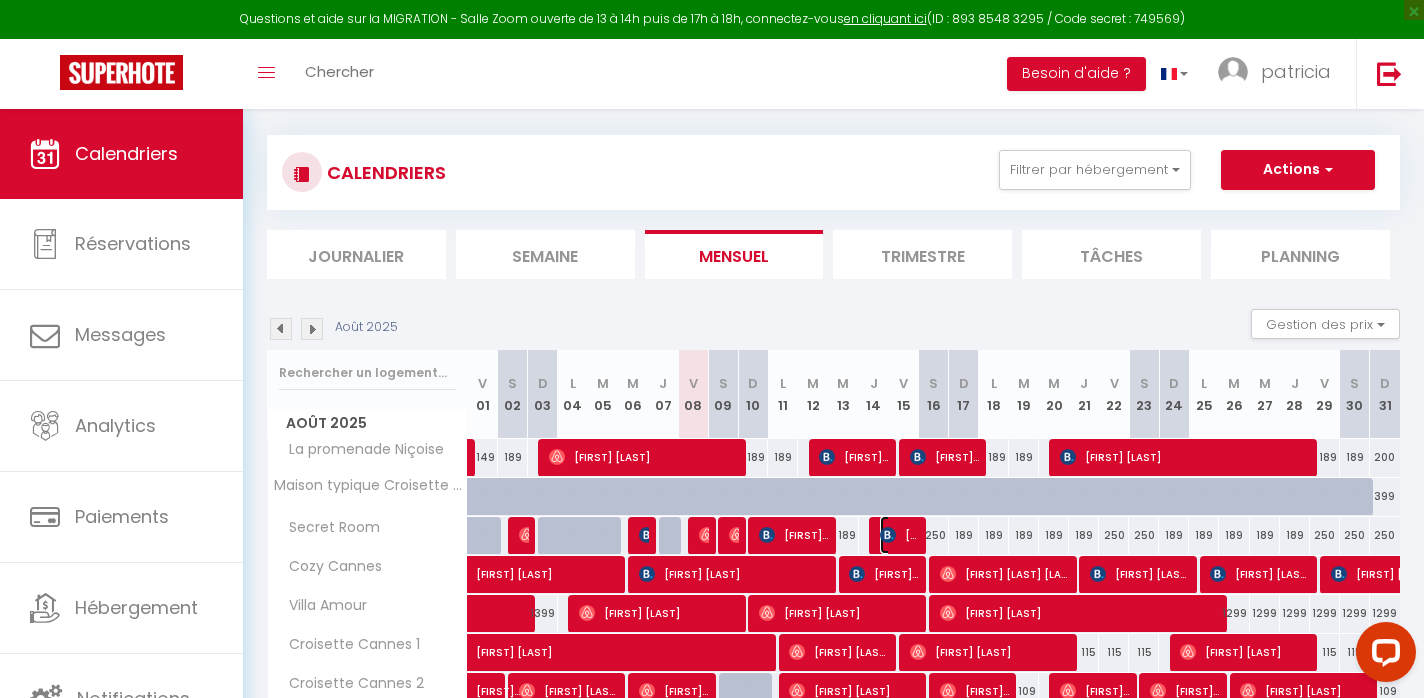 click at bounding box center (888, 535) 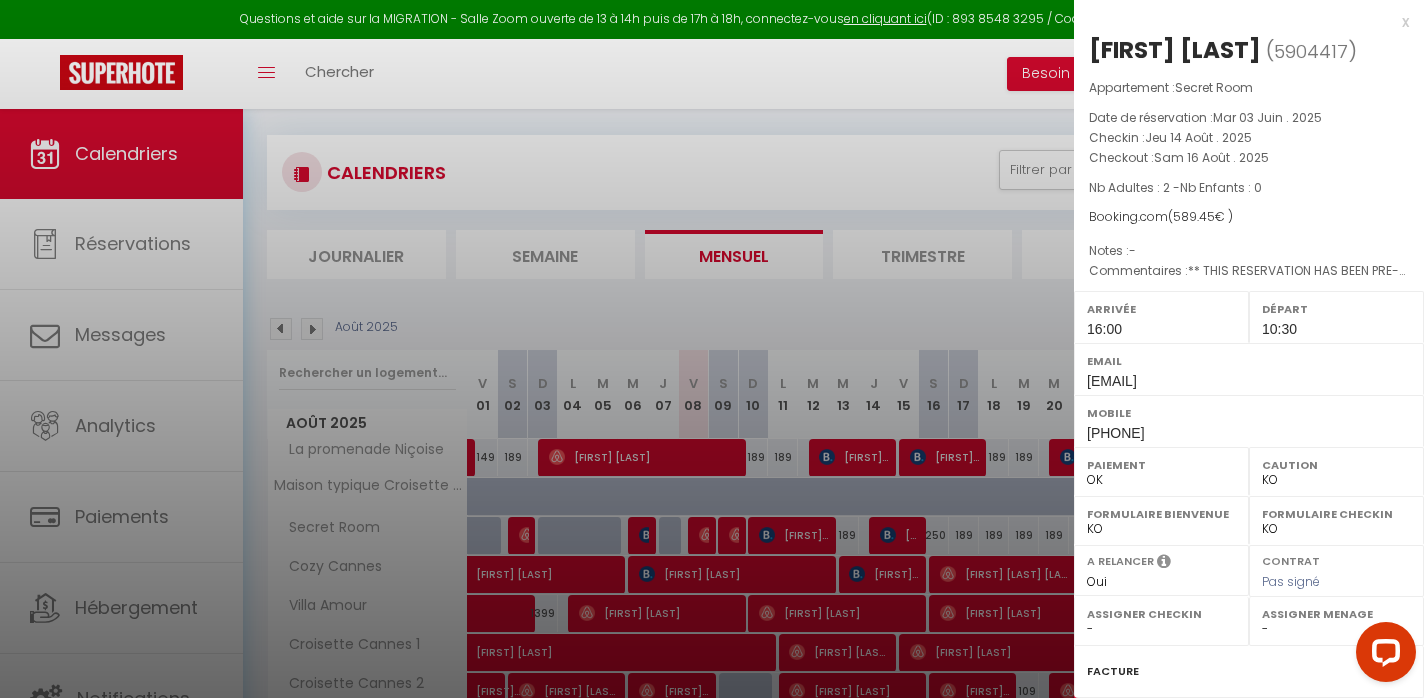 click at bounding box center [712, 349] 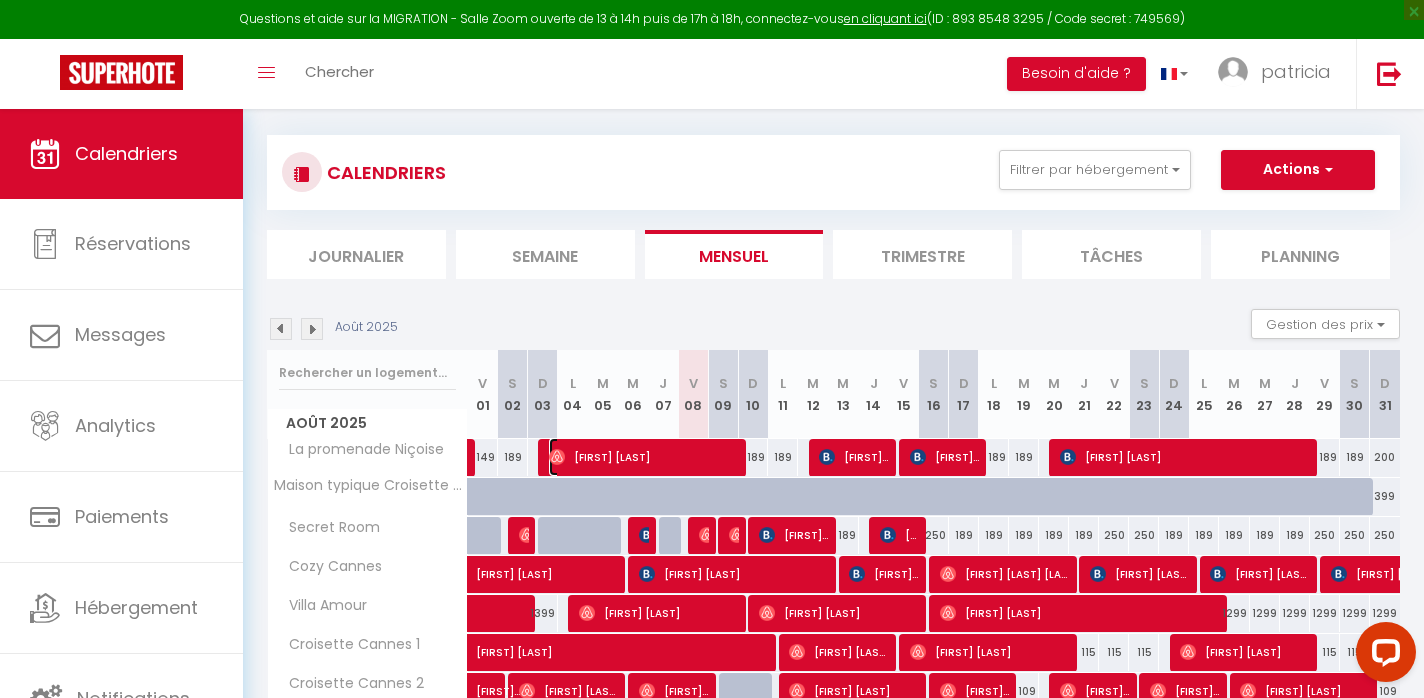 click on "[FIRST] [LAST]" at bounding box center [644, 457] 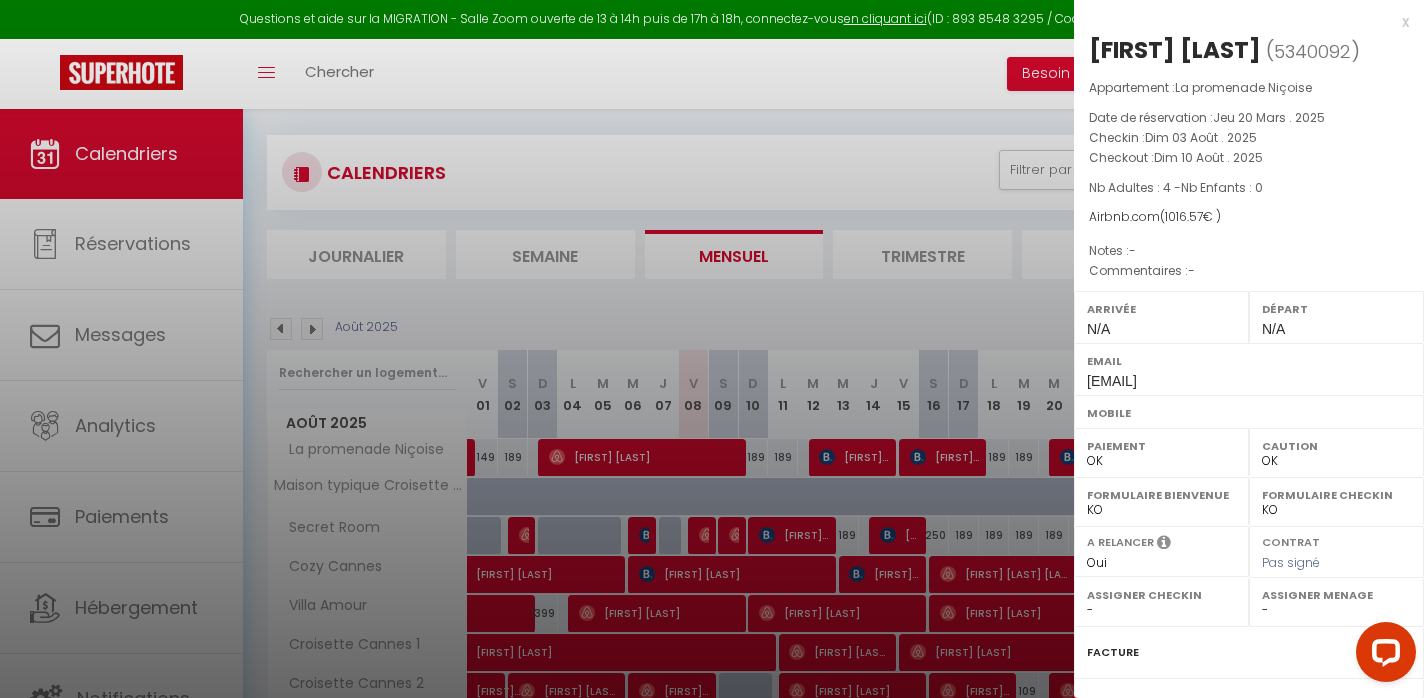 click at bounding box center [712, 349] 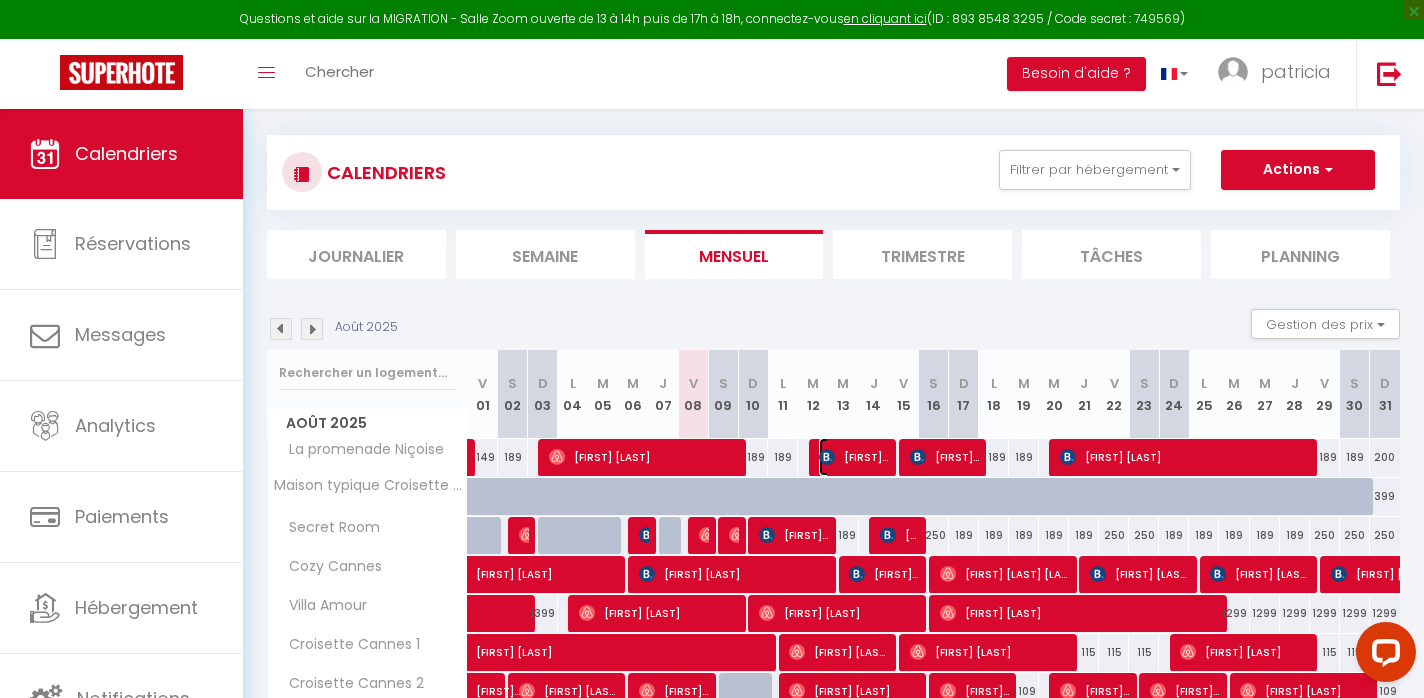 click on "[FIRST] [LAST]" at bounding box center (854, 457) 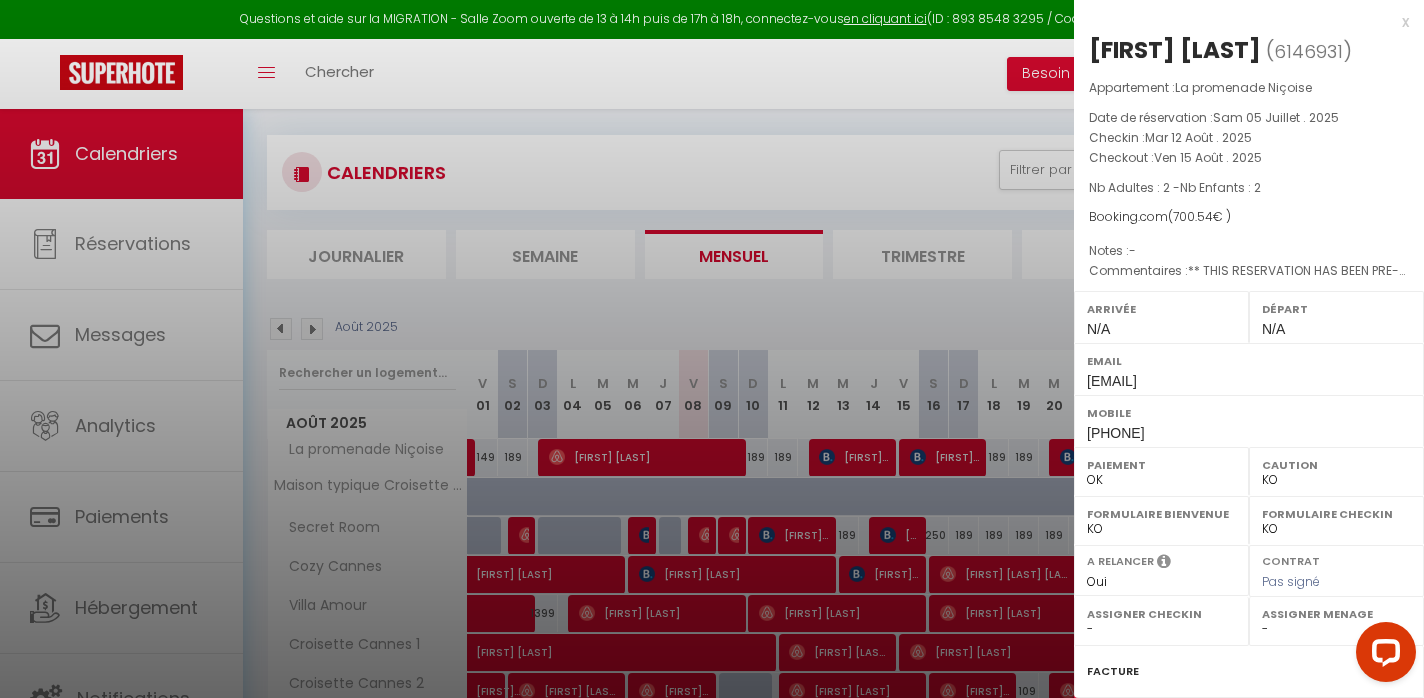 click at bounding box center (712, 349) 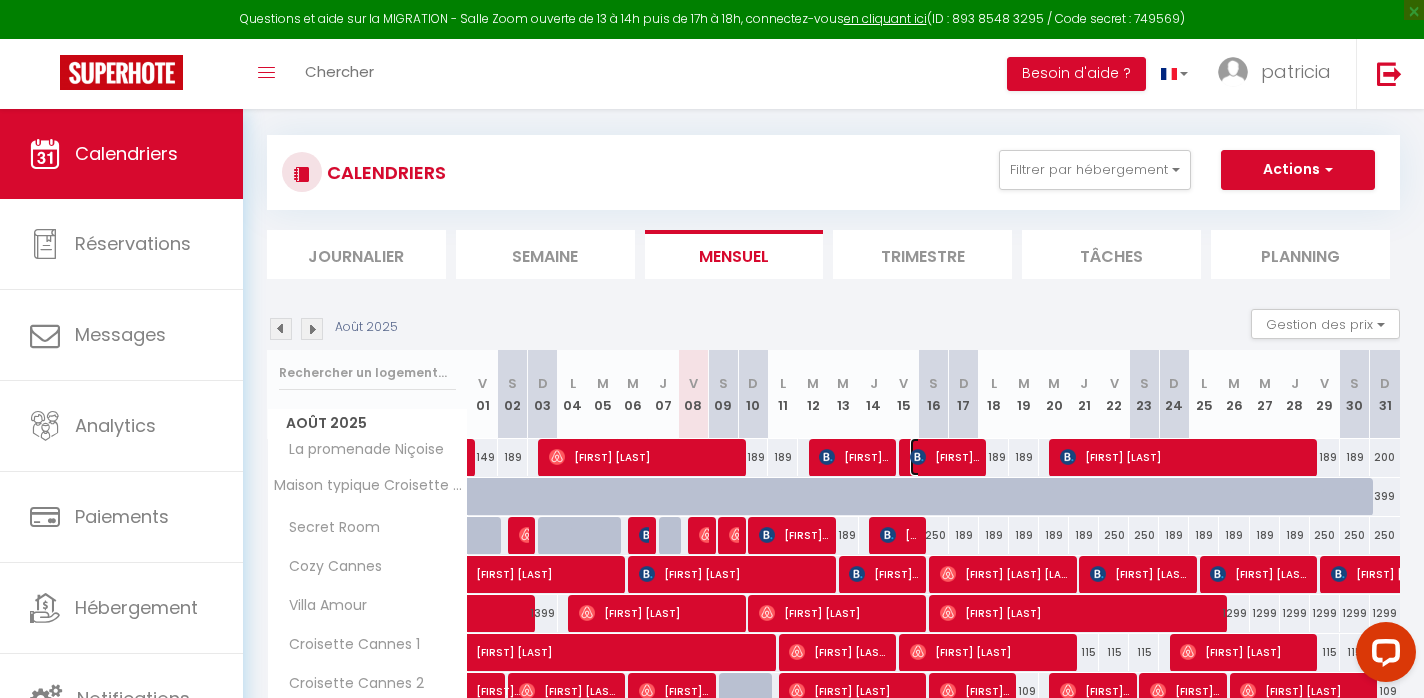 click on "[FIRST] [LAST]" at bounding box center (945, 457) 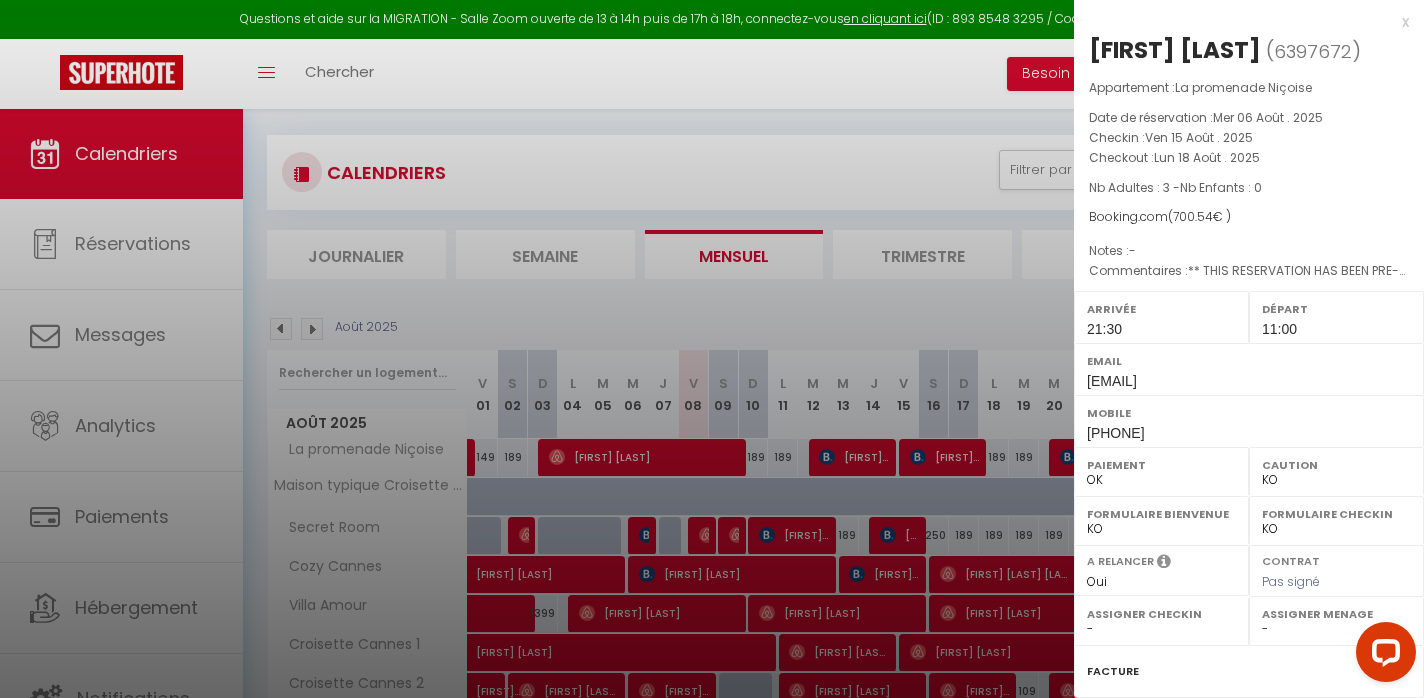 click at bounding box center [712, 349] 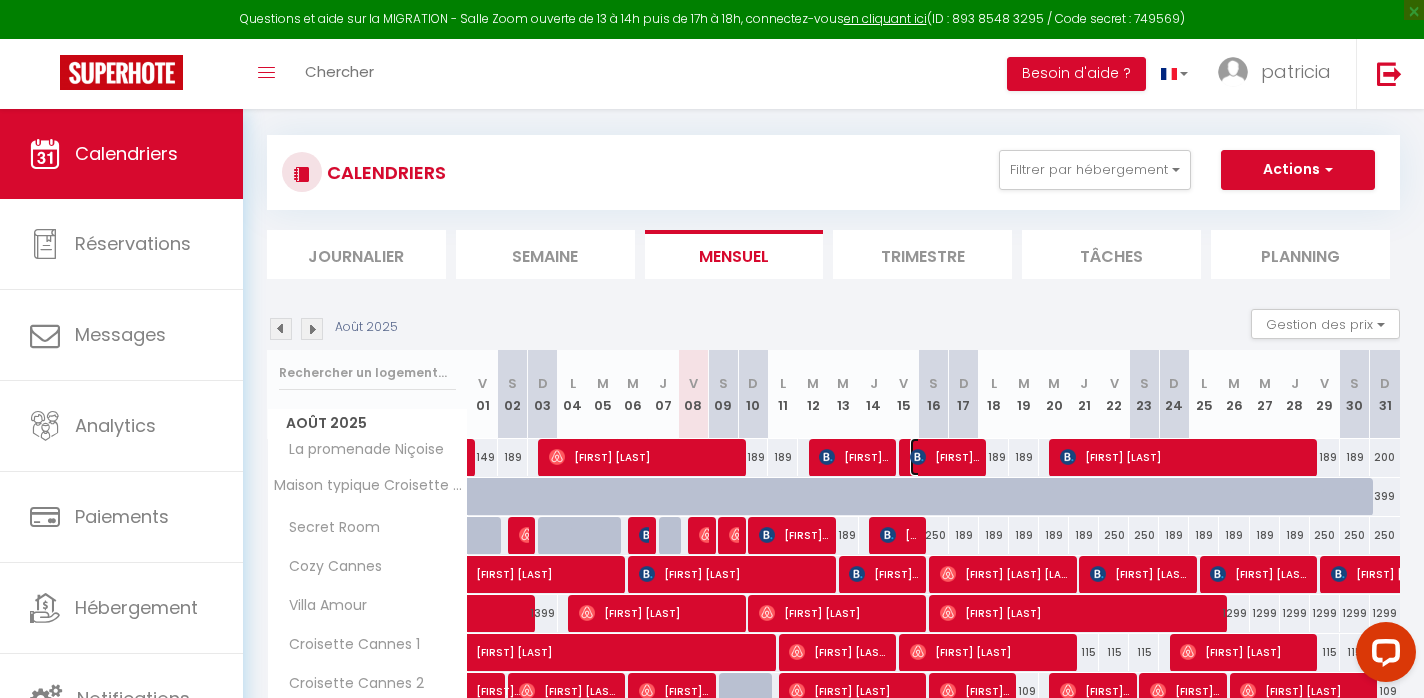 click on "[FIRST] [LAST]" at bounding box center (945, 457) 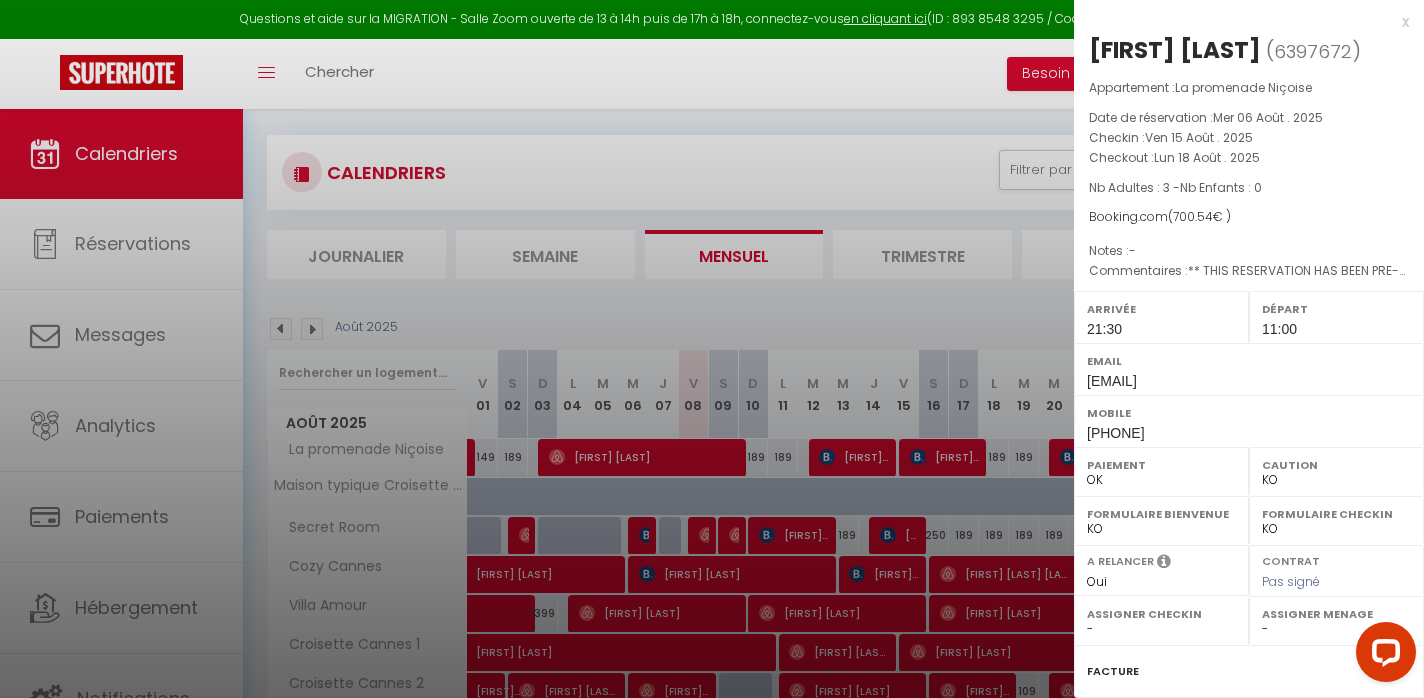 click at bounding box center [712, 349] 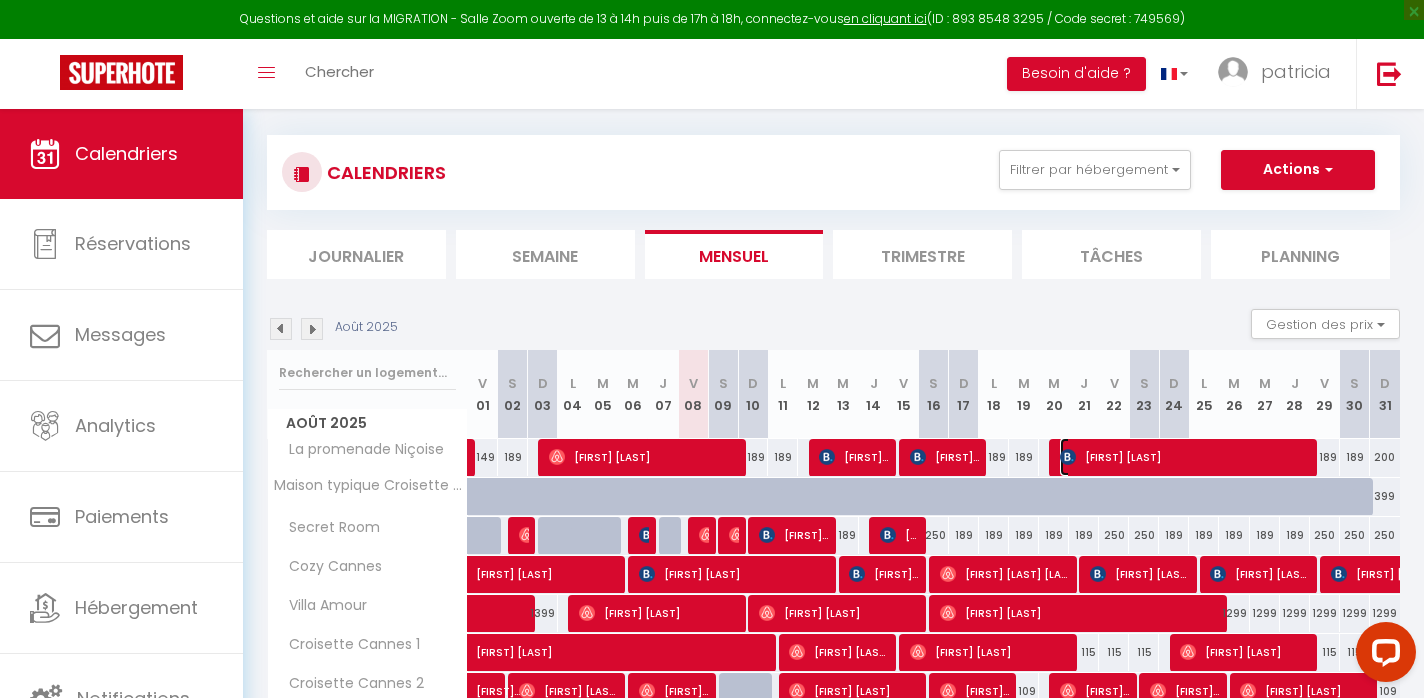 click on "[FIRST] [LAST]" at bounding box center [1185, 457] 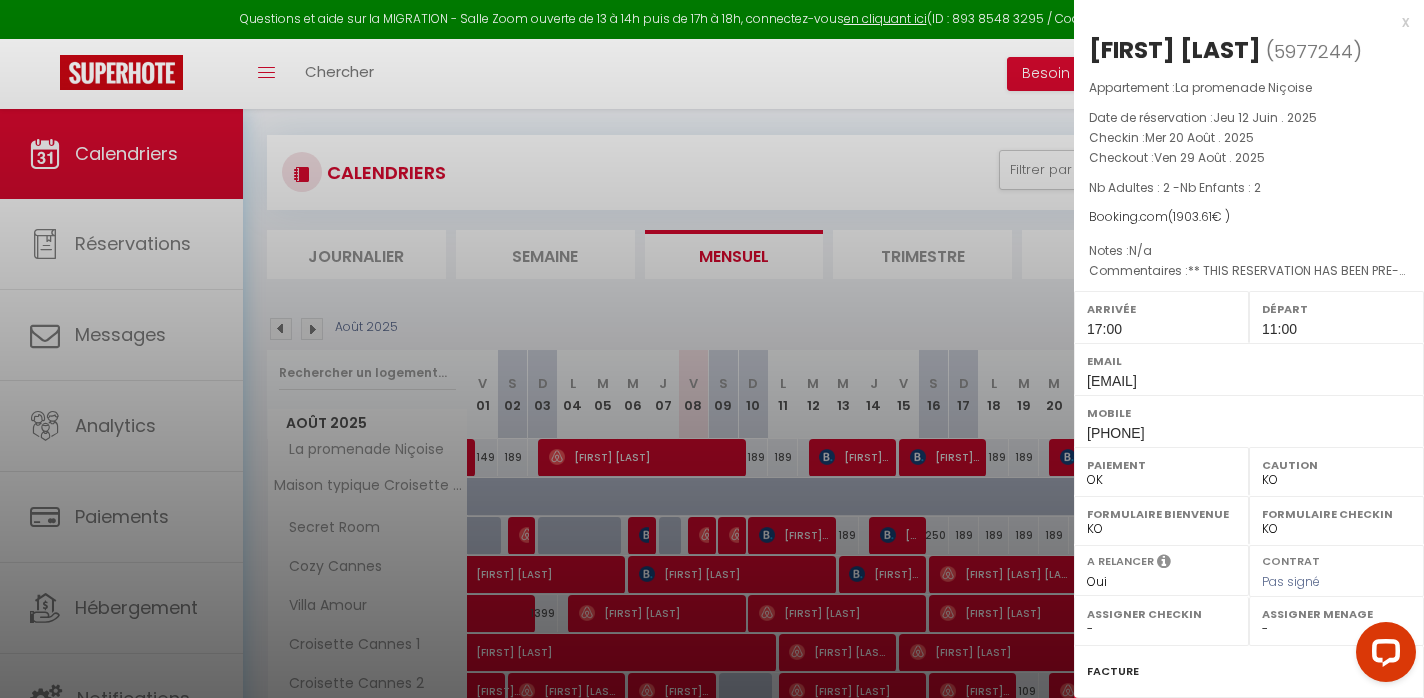 click at bounding box center (712, 349) 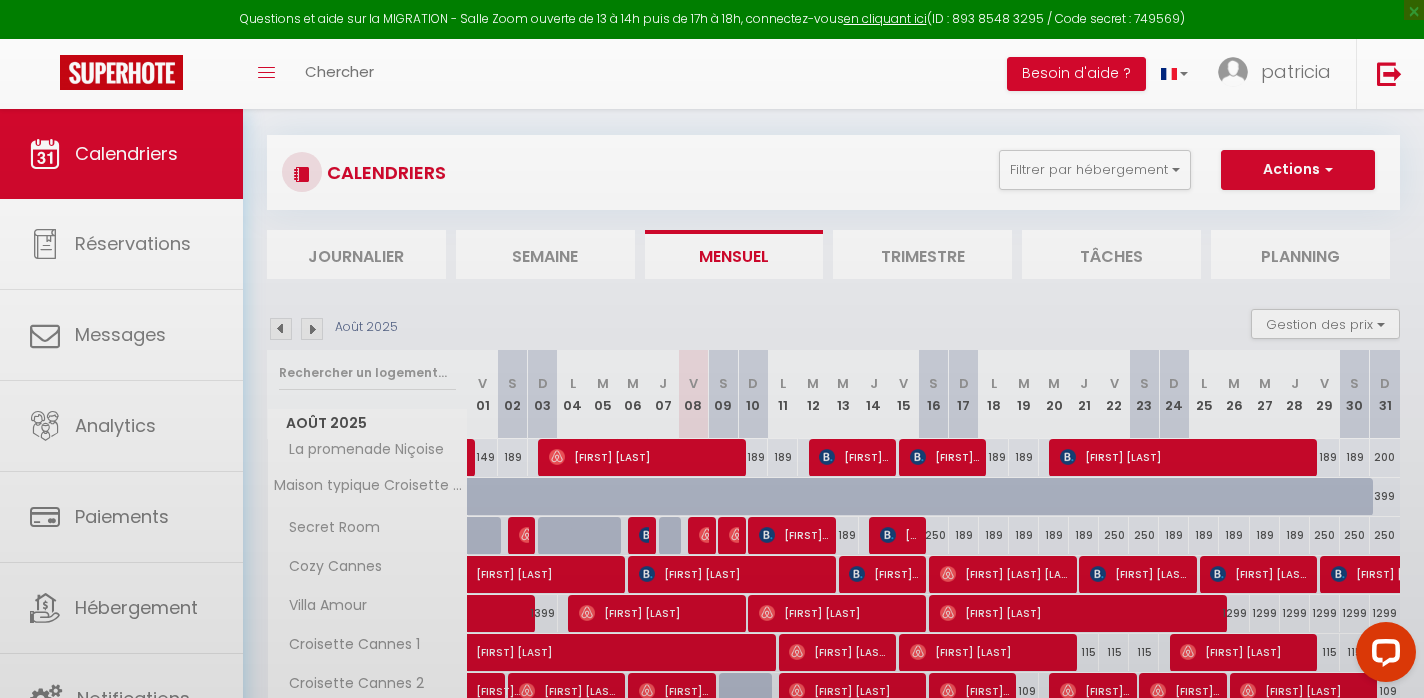 scroll, scrollTop: 191, scrollLeft: 0, axis: vertical 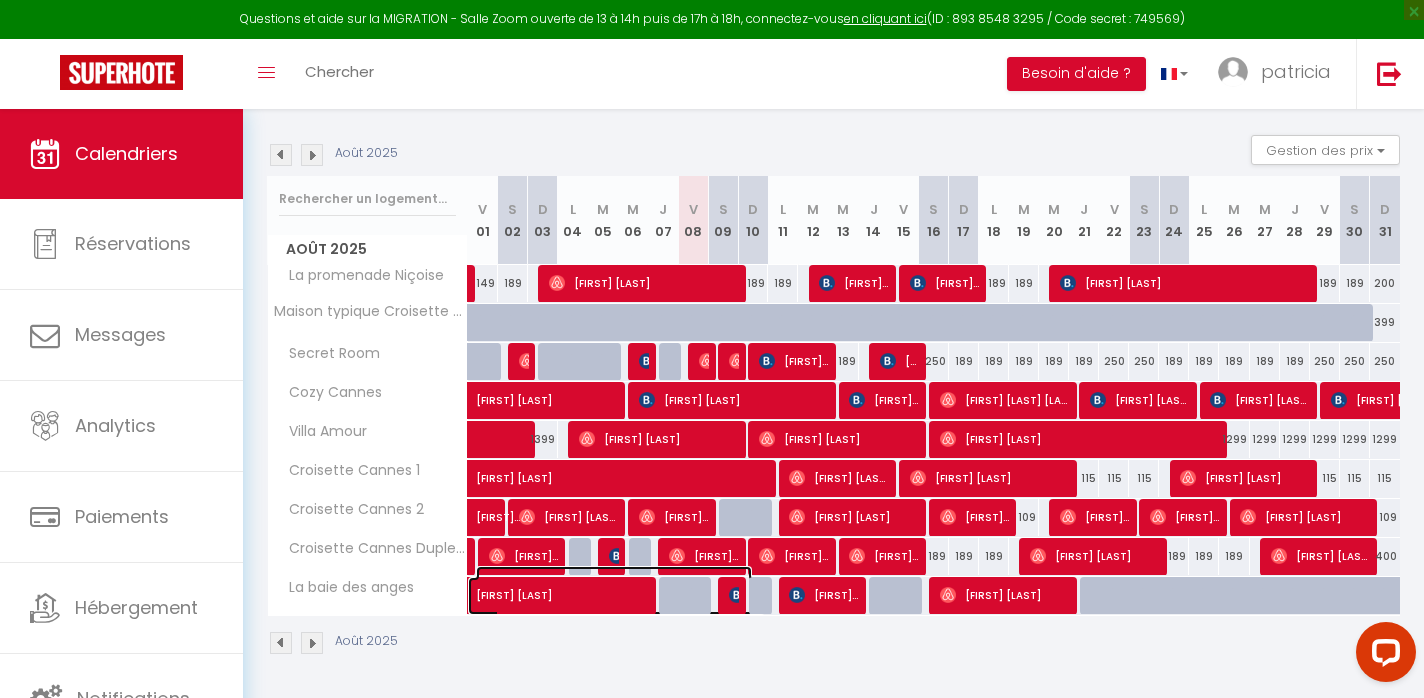 click on "[FIRST] [LAST]" at bounding box center [614, 585] 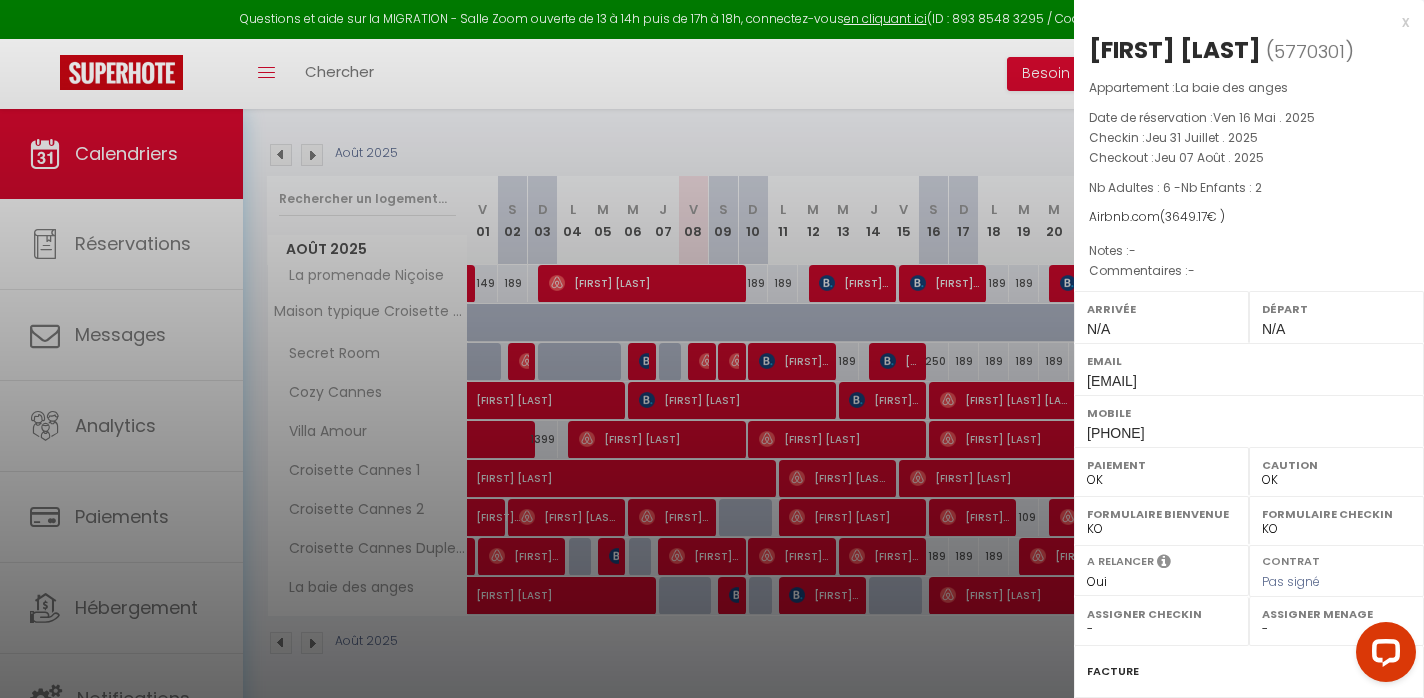 click at bounding box center (712, 349) 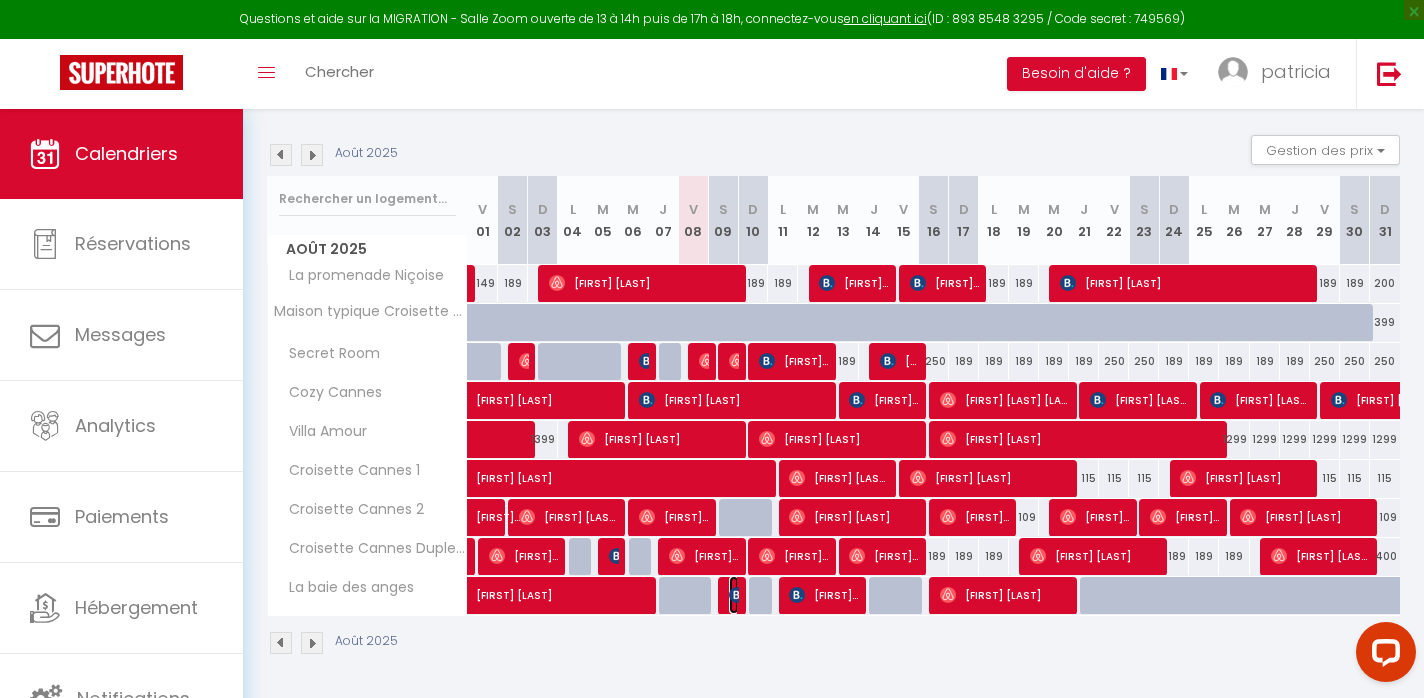 click at bounding box center (737, 595) 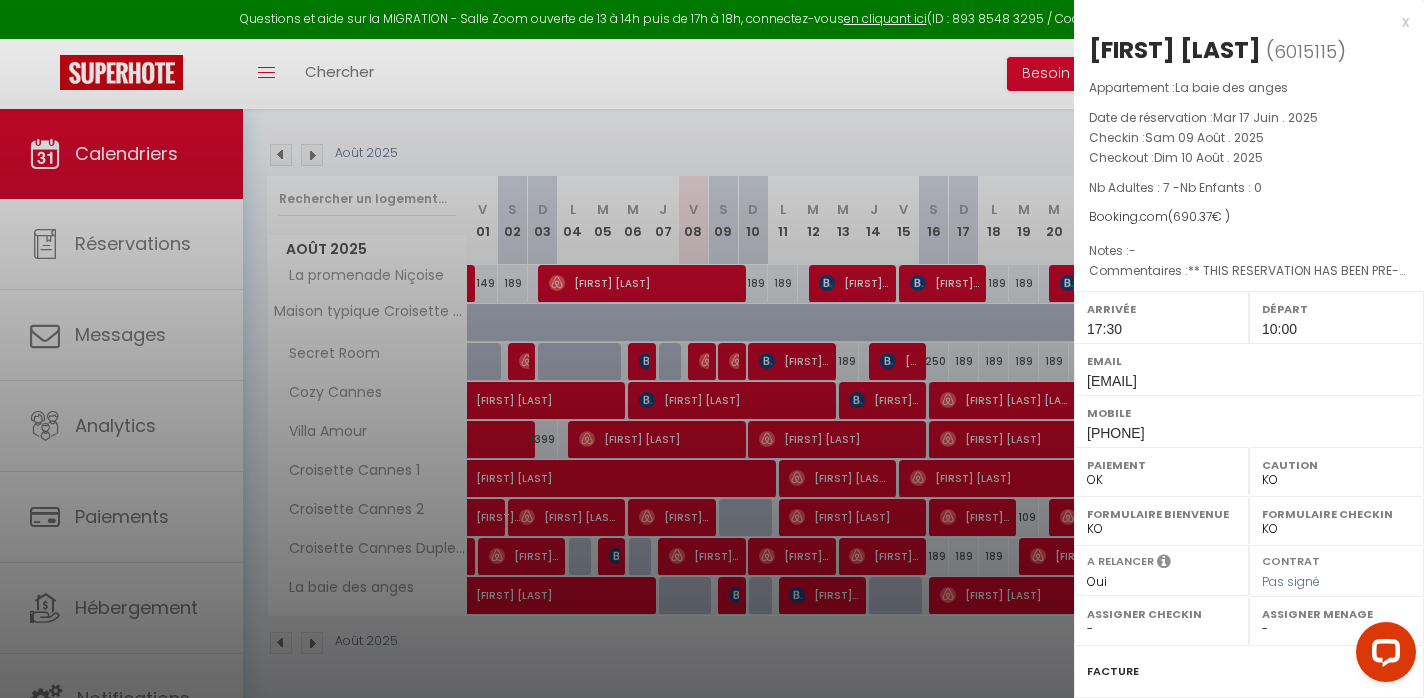 click at bounding box center (712, 349) 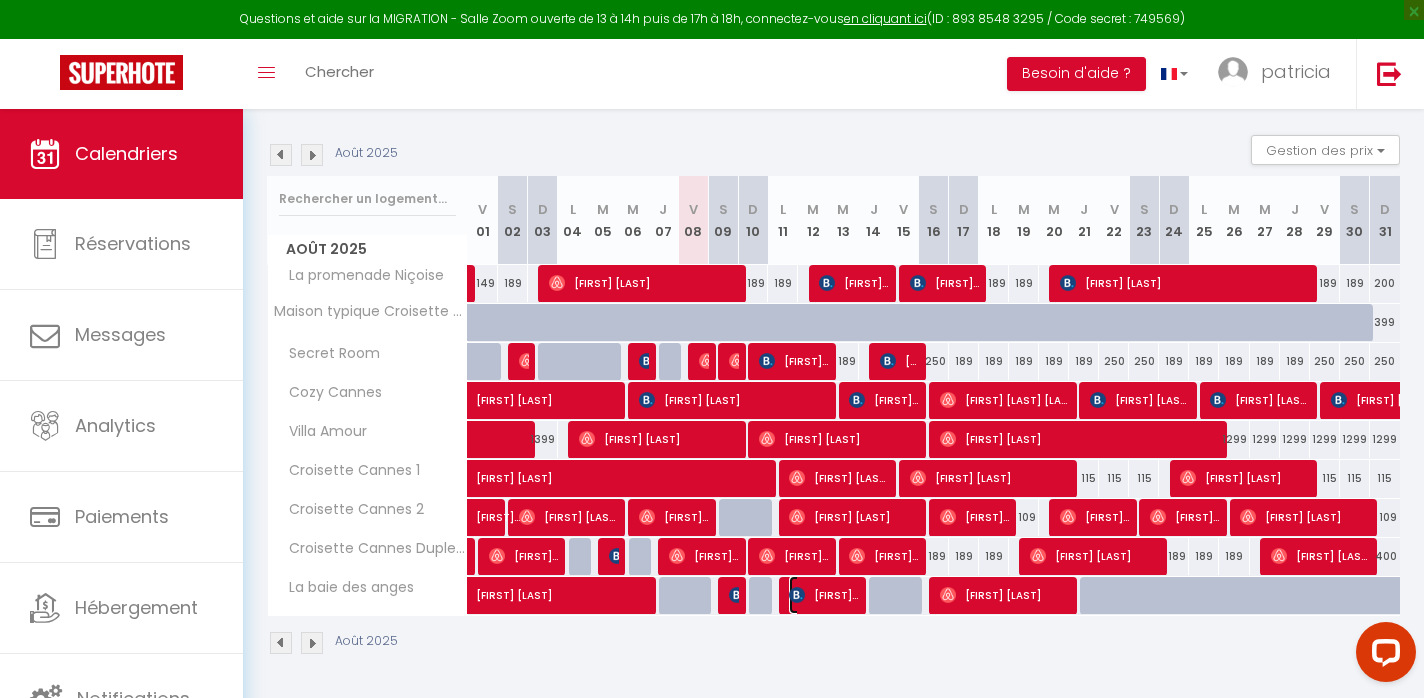 click on "[FIRST] [LAST]" at bounding box center [824, 595] 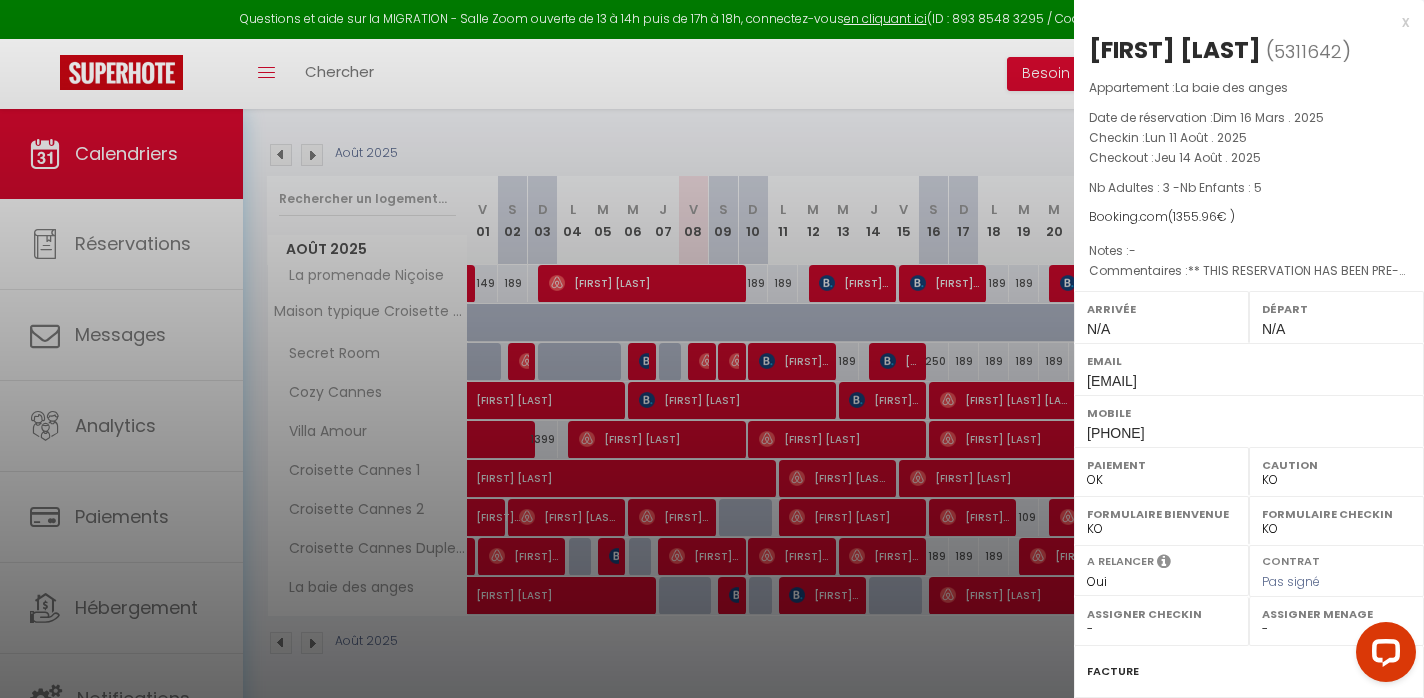 click at bounding box center [712, 349] 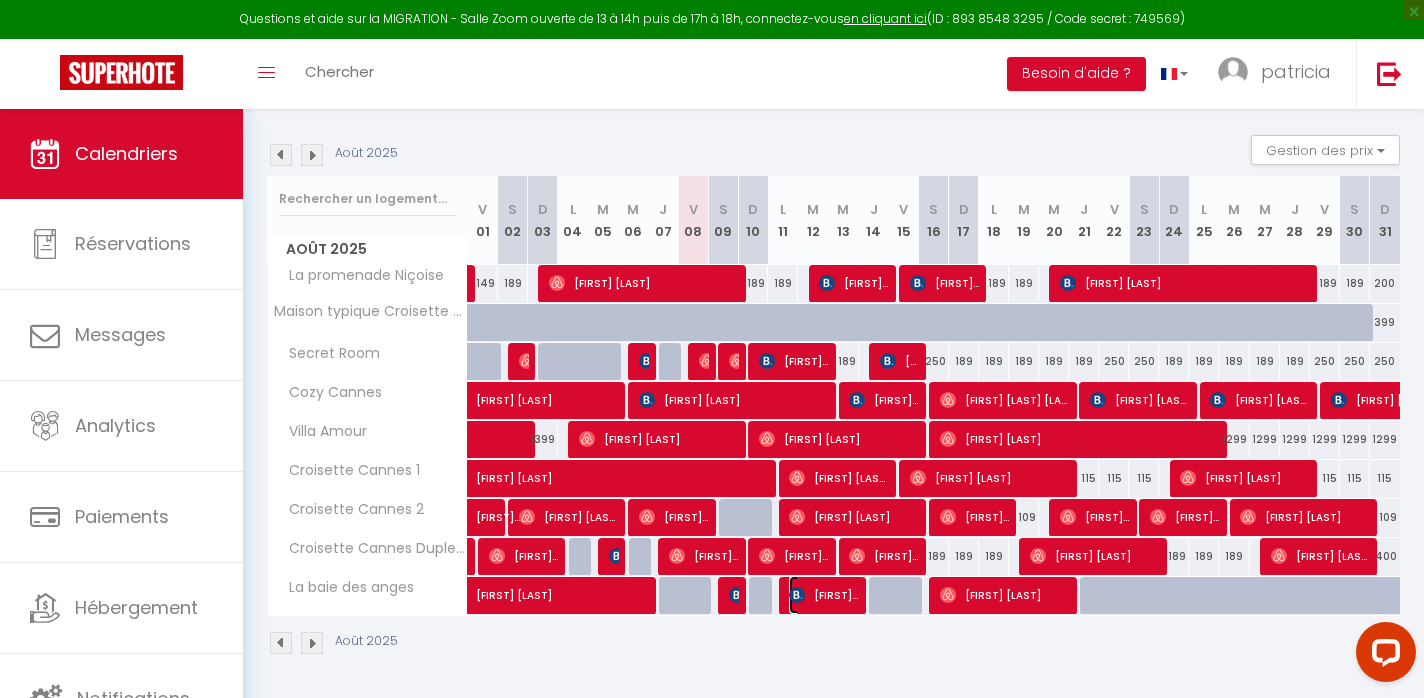click at bounding box center [797, 595] 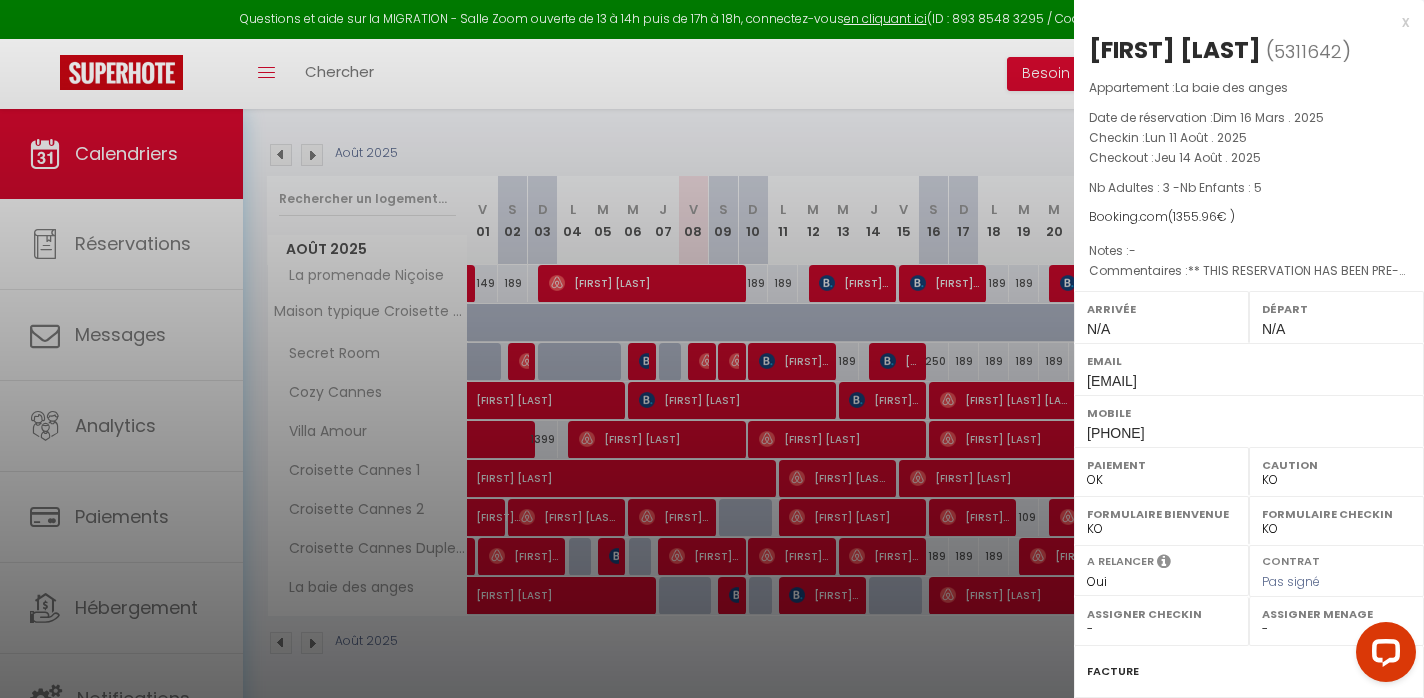 click at bounding box center [712, 349] 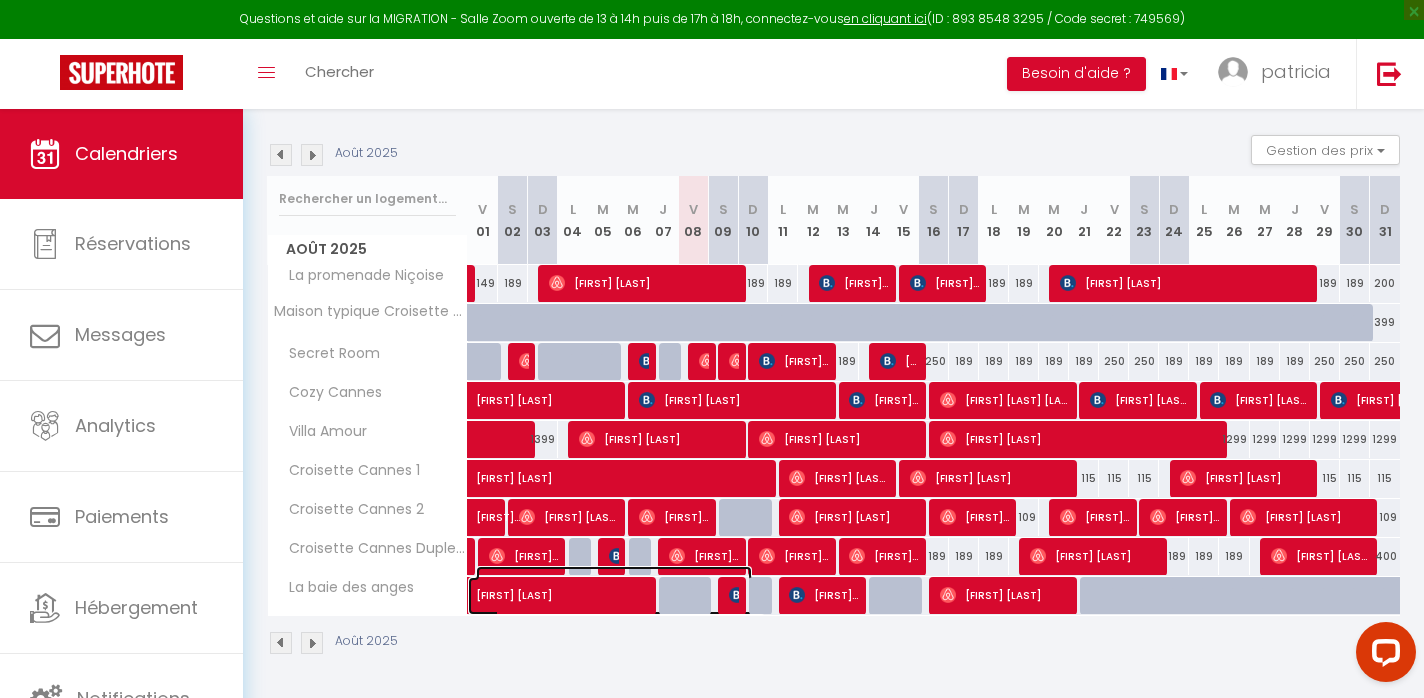 click on "[FIRST] [LAST]" at bounding box center [614, 585] 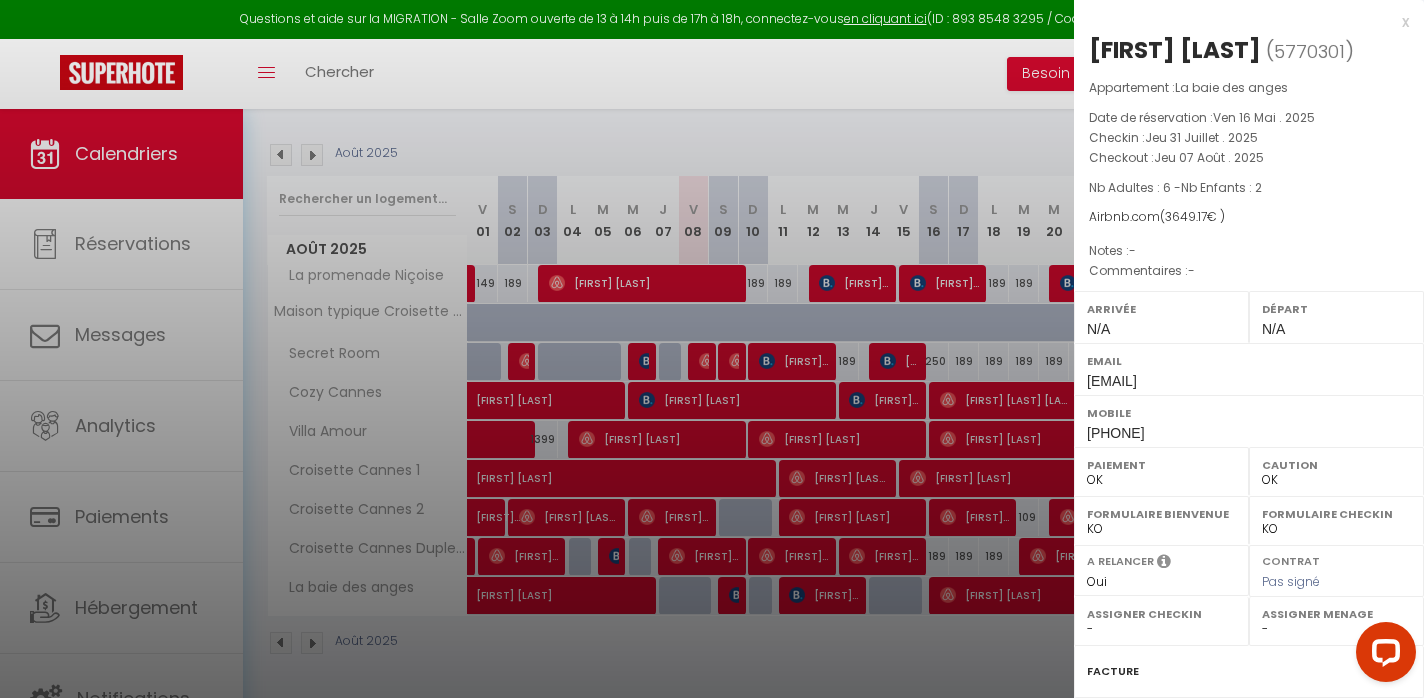 click at bounding box center [712, 349] 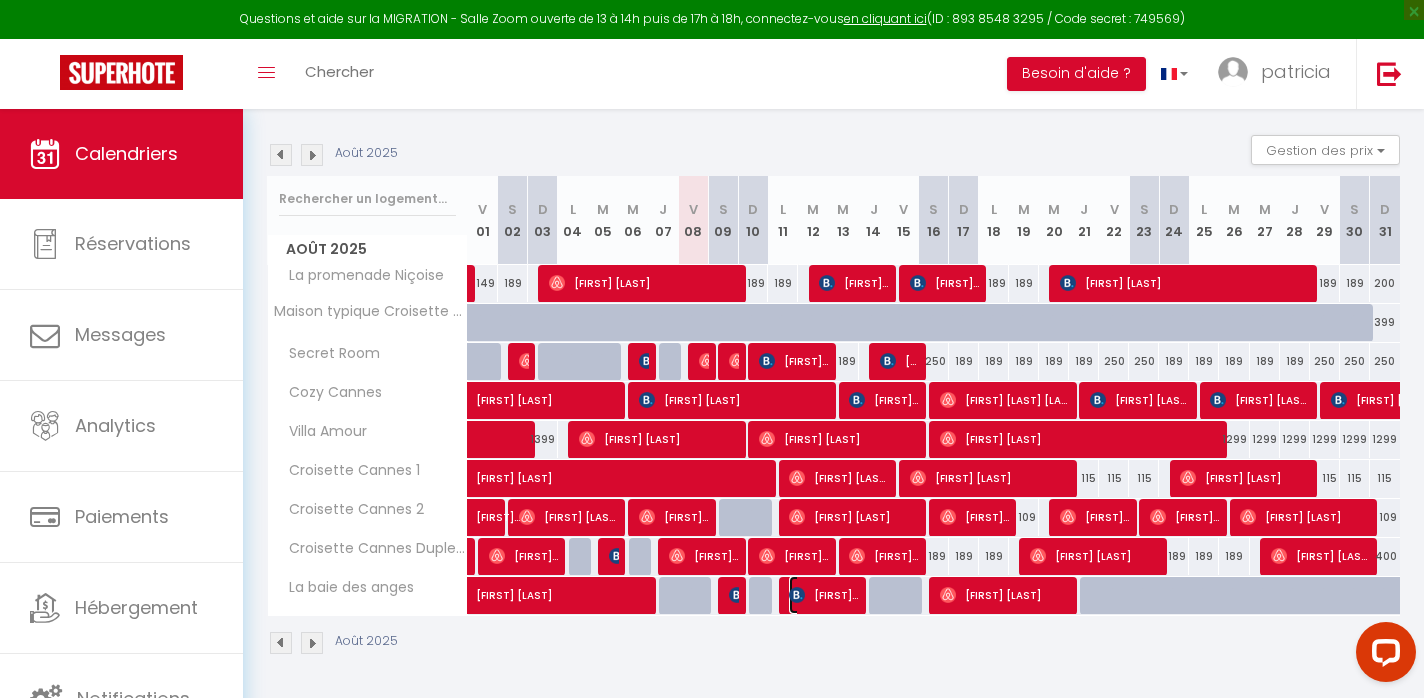 click on "[FIRST] [LAST]" at bounding box center (824, 595) 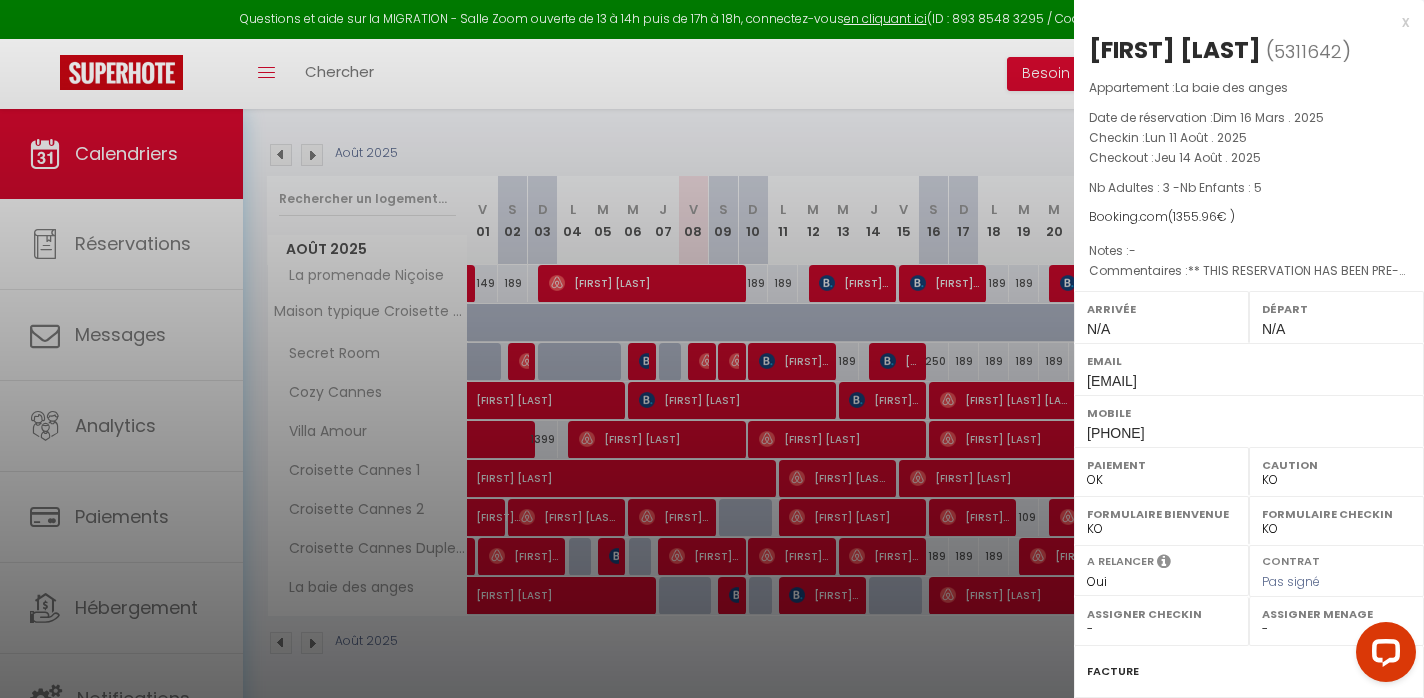 click at bounding box center [712, 349] 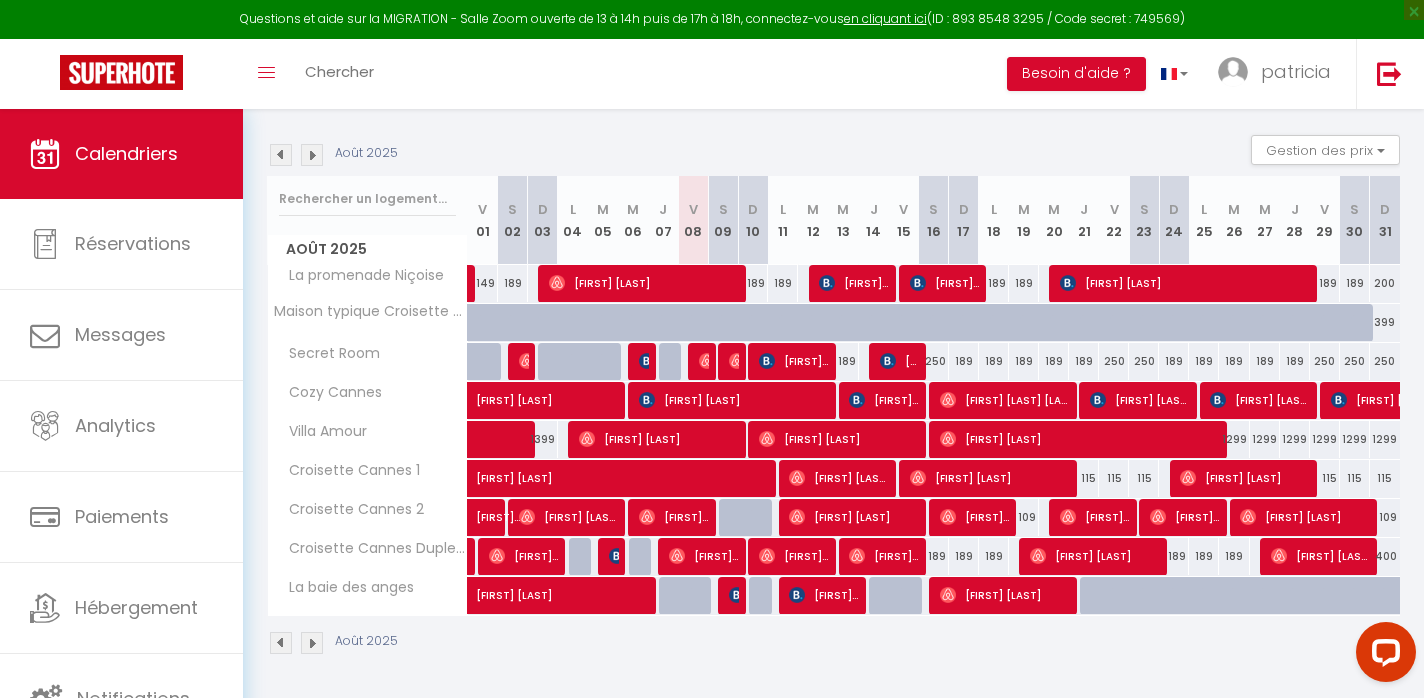 click at bounding box center [764, 596] 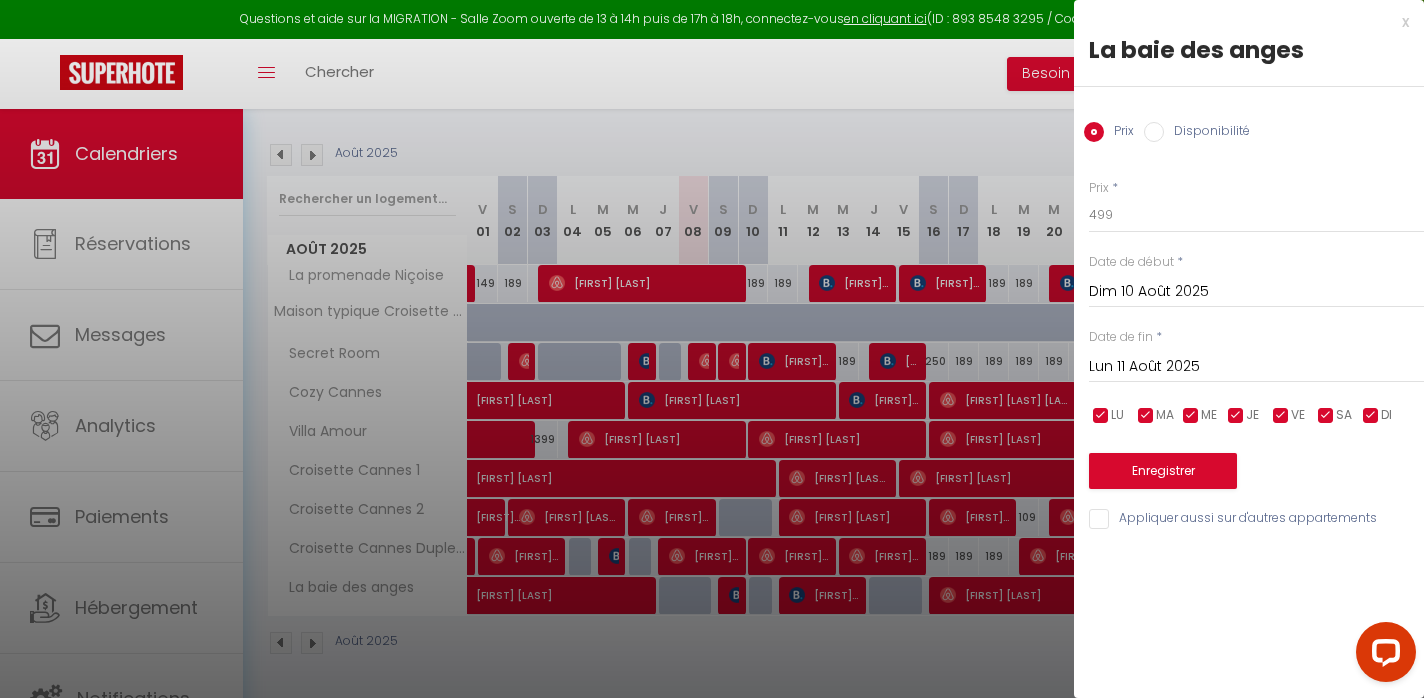 click at bounding box center (712, 349) 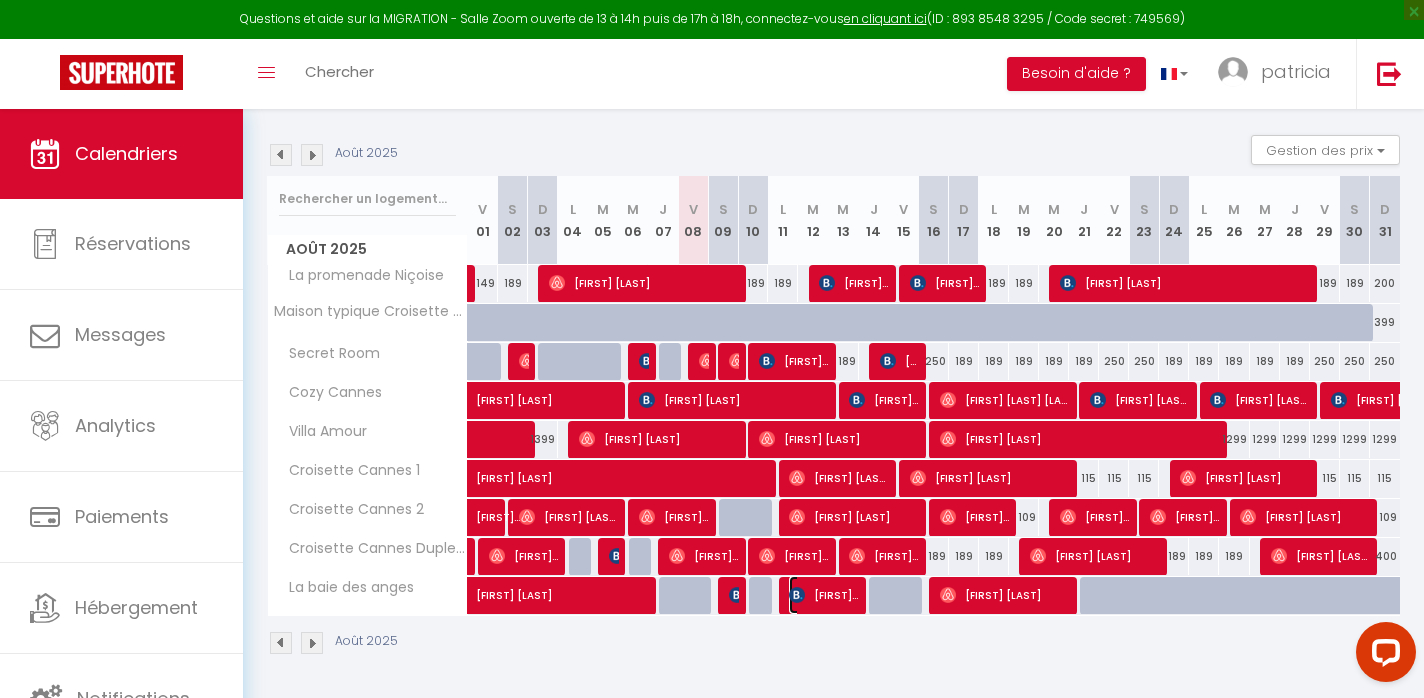 click at bounding box center (797, 595) 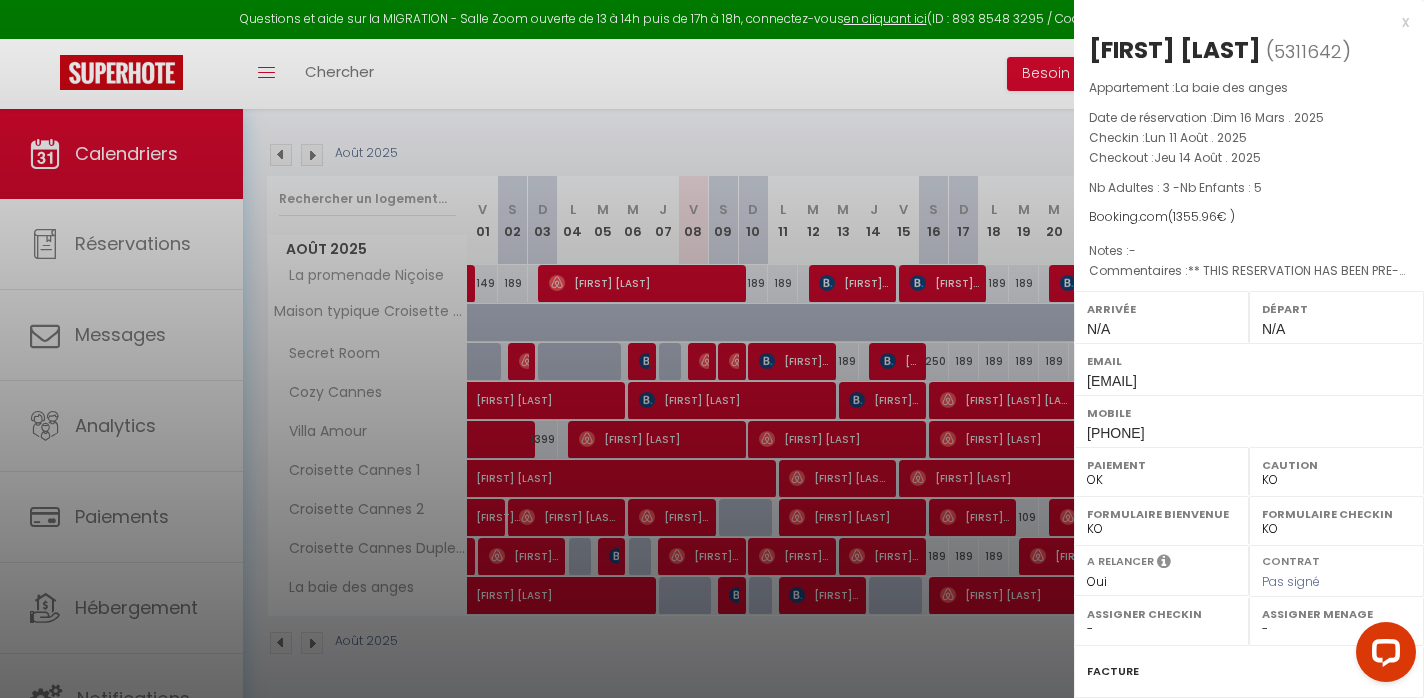click at bounding box center (712, 349) 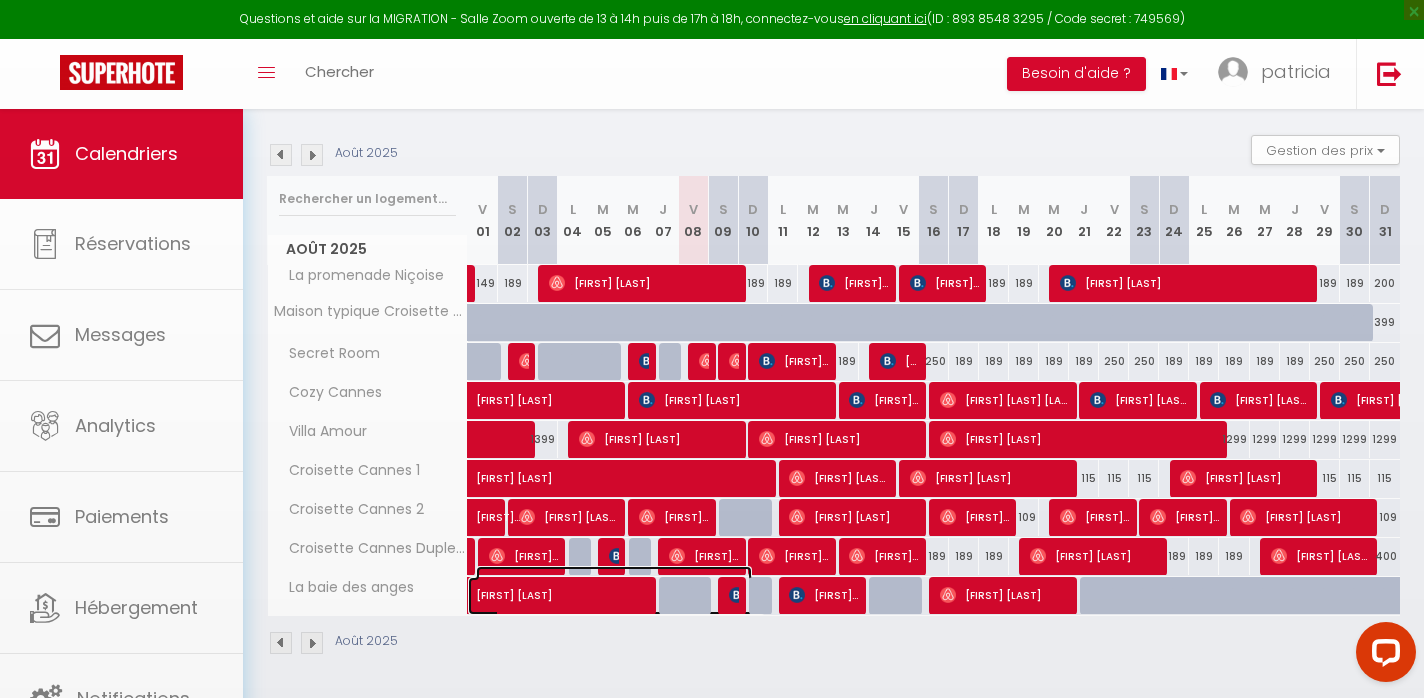 click on "[FIRST] [LAST]" at bounding box center (614, 585) 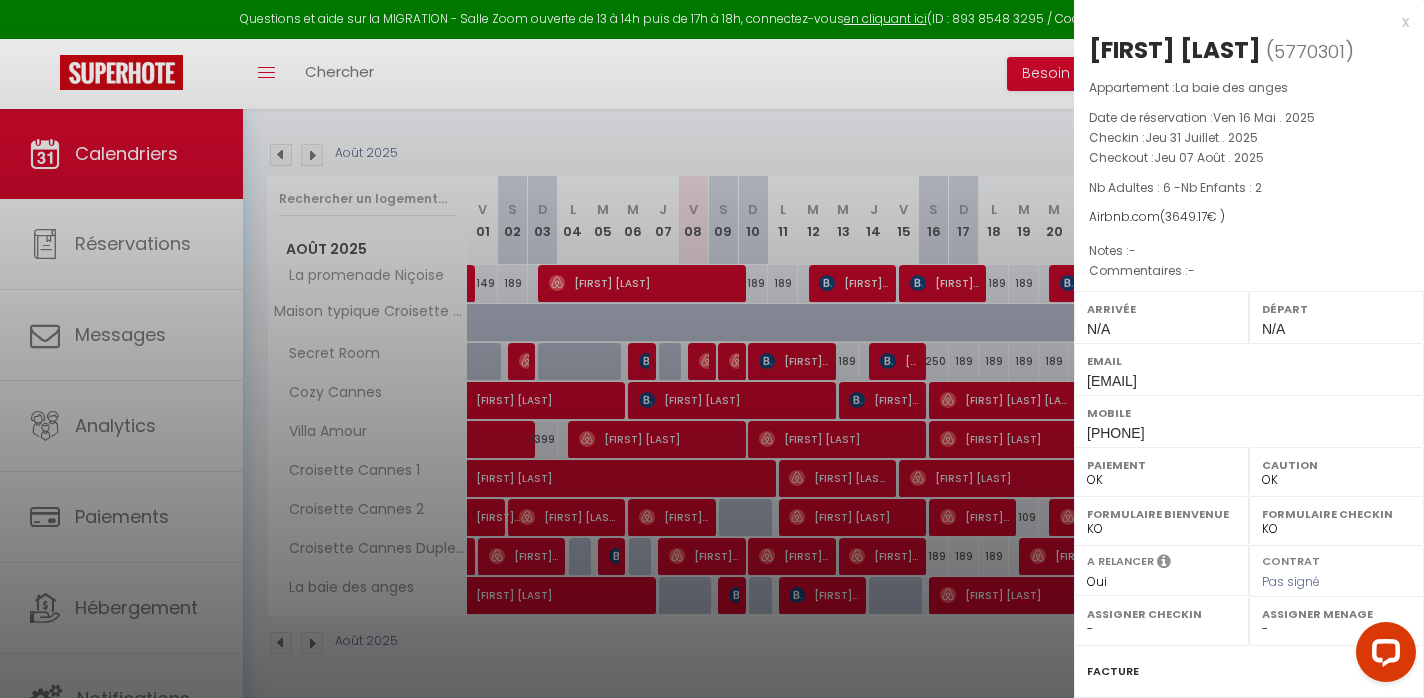 click at bounding box center [712, 349] 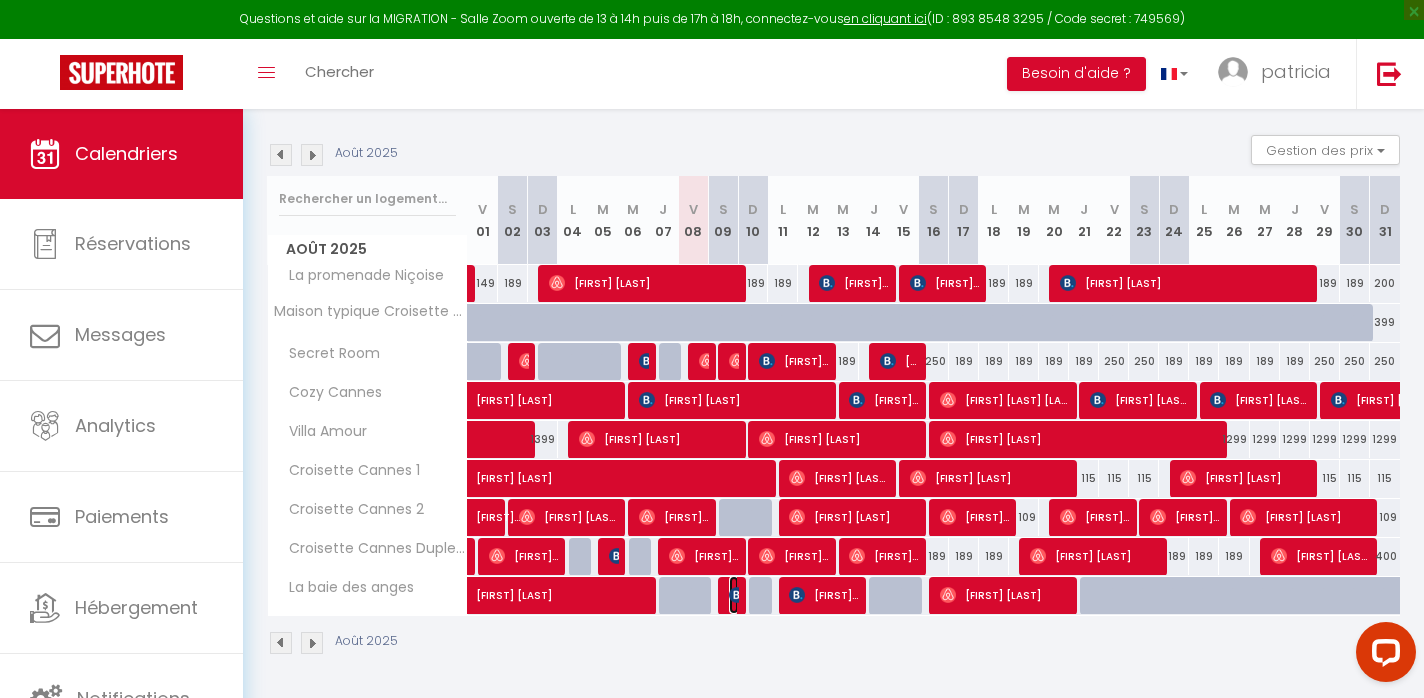 click on "[FIRST] [LAST]" at bounding box center [734, 595] 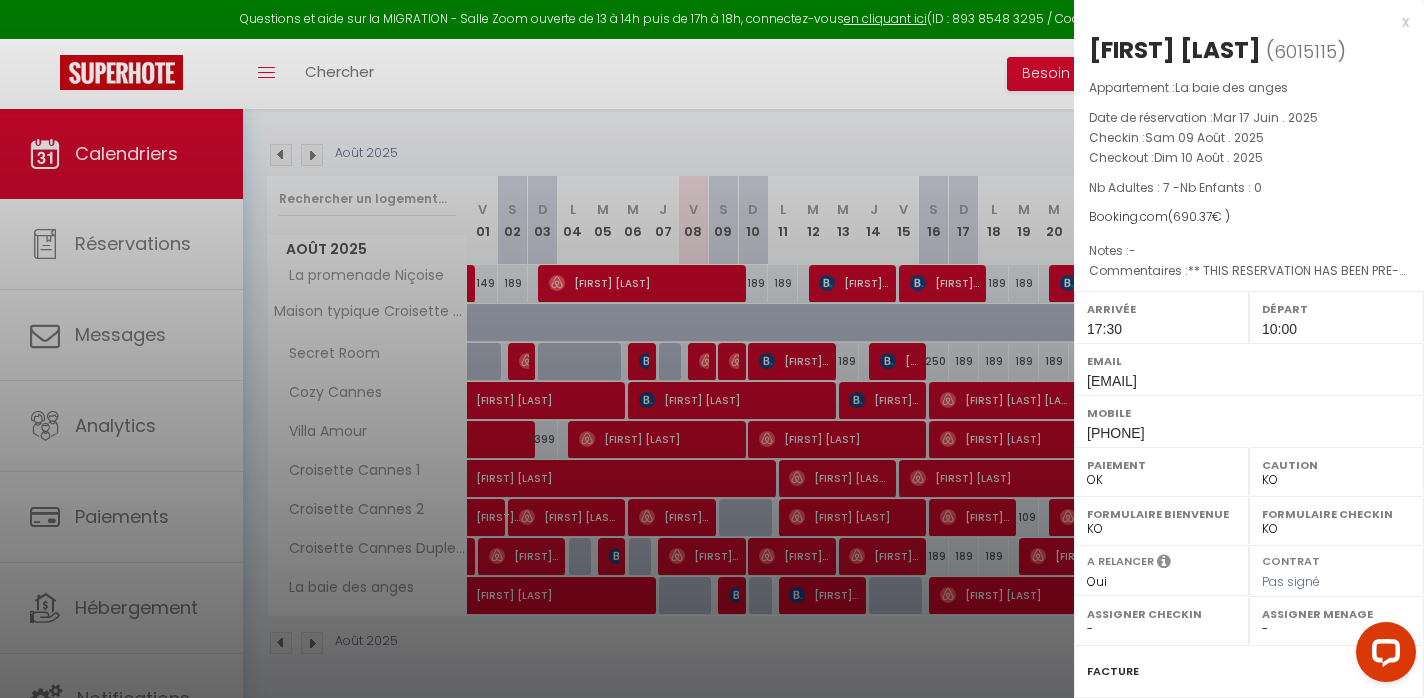 click at bounding box center [712, 349] 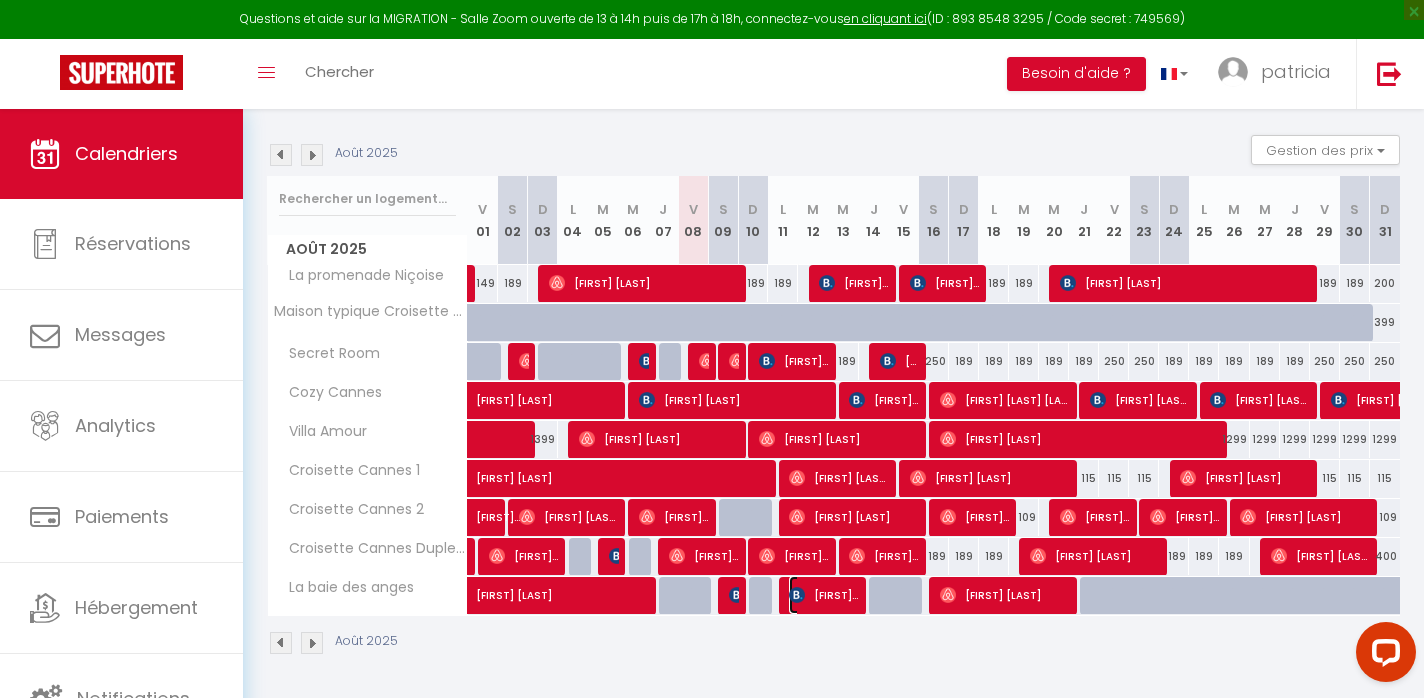 click on "[FIRST] [LAST]" at bounding box center (824, 595) 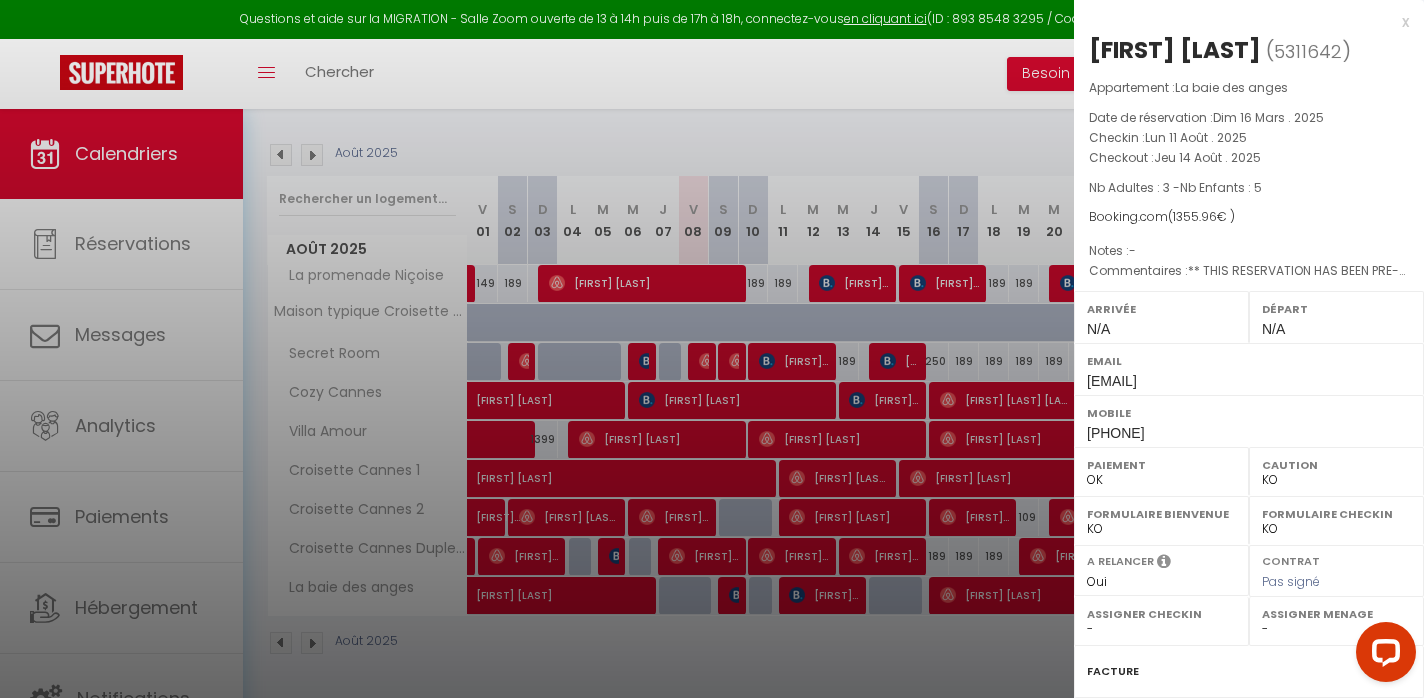 click at bounding box center (712, 349) 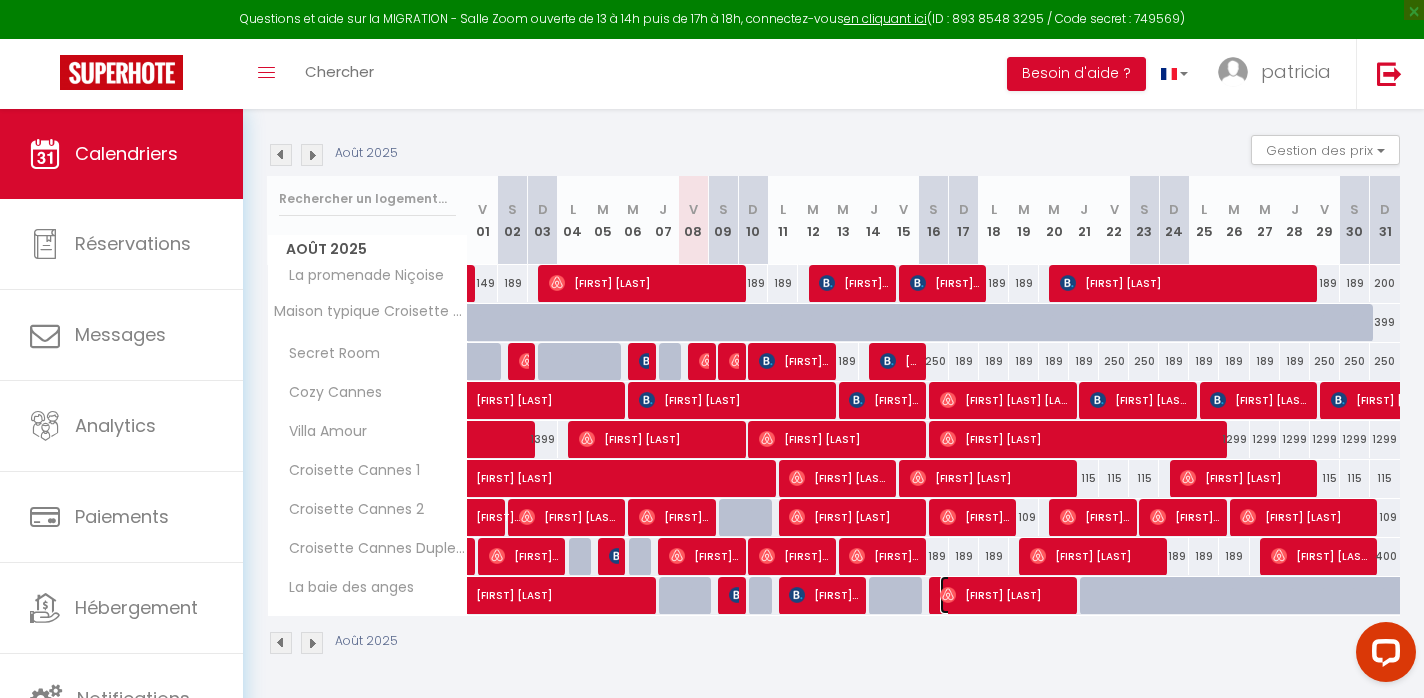 click on "[FIRST] [LAST]" at bounding box center [1005, 595] 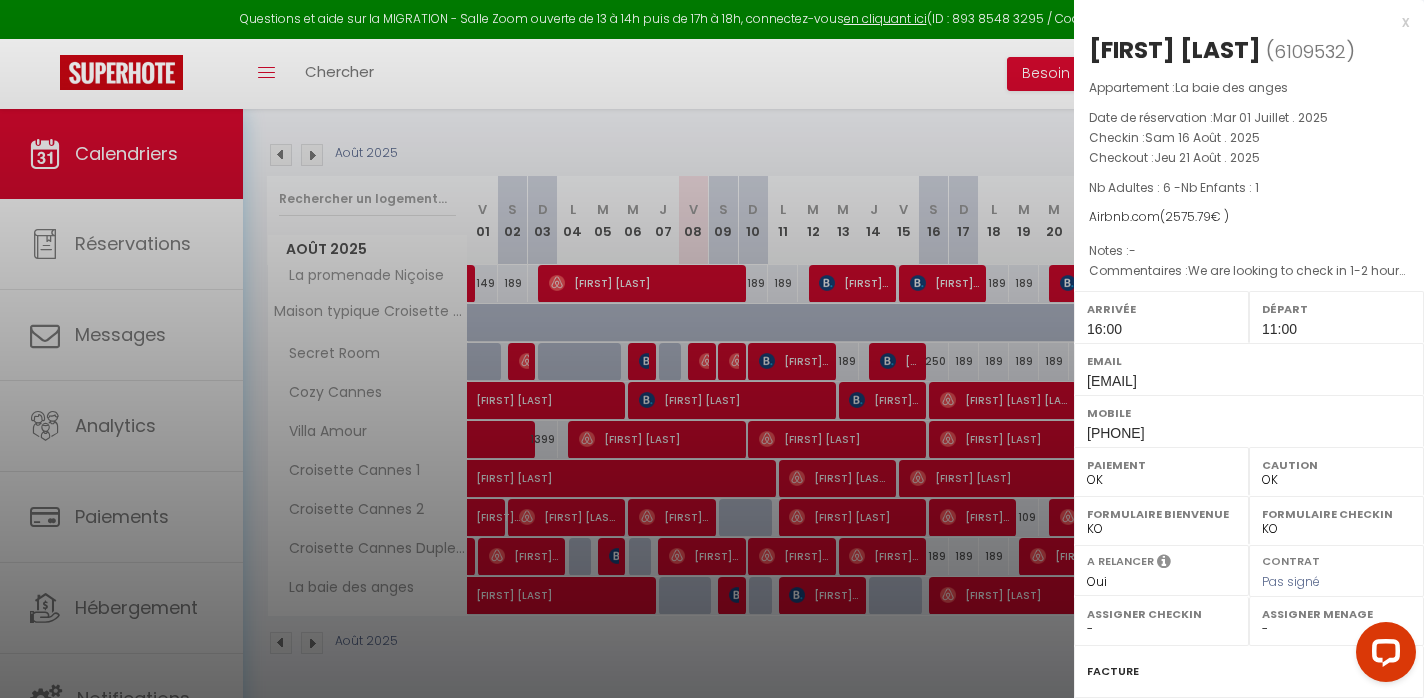 click at bounding box center (712, 349) 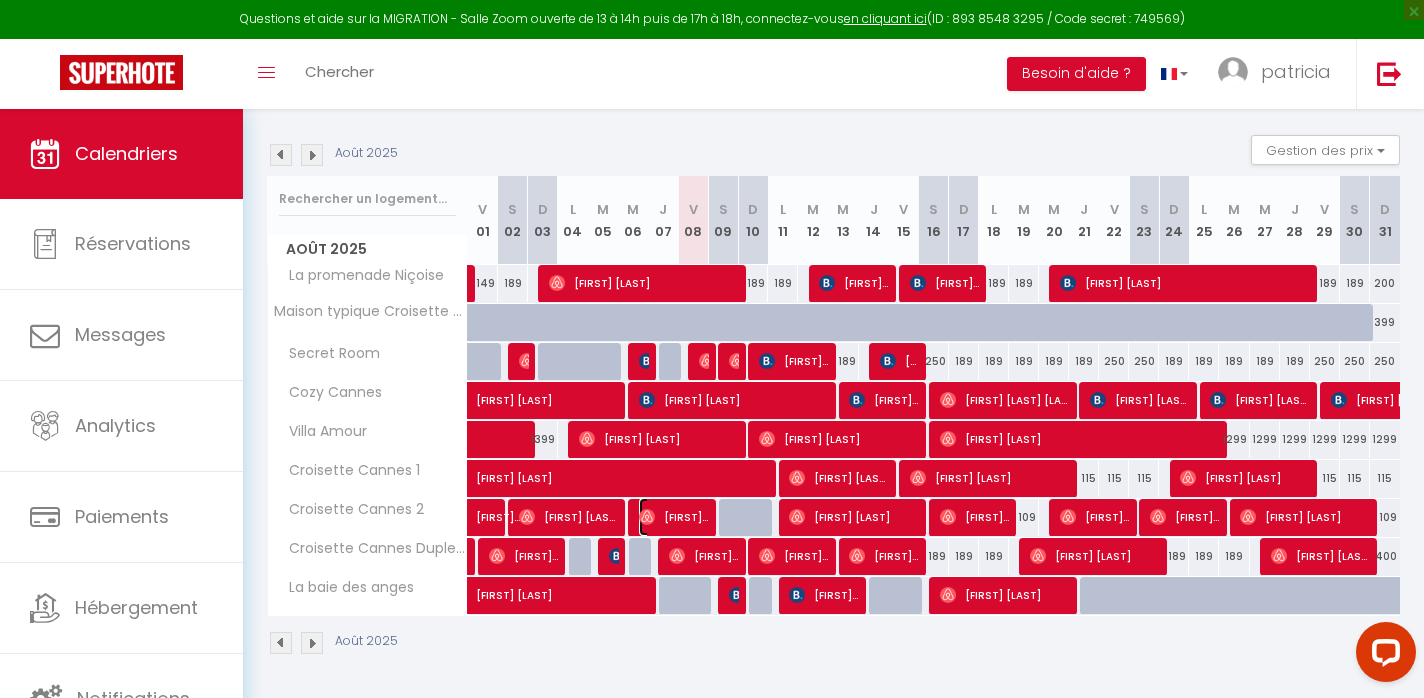 click on "[FIRST] [LAST]" at bounding box center (674, 517) 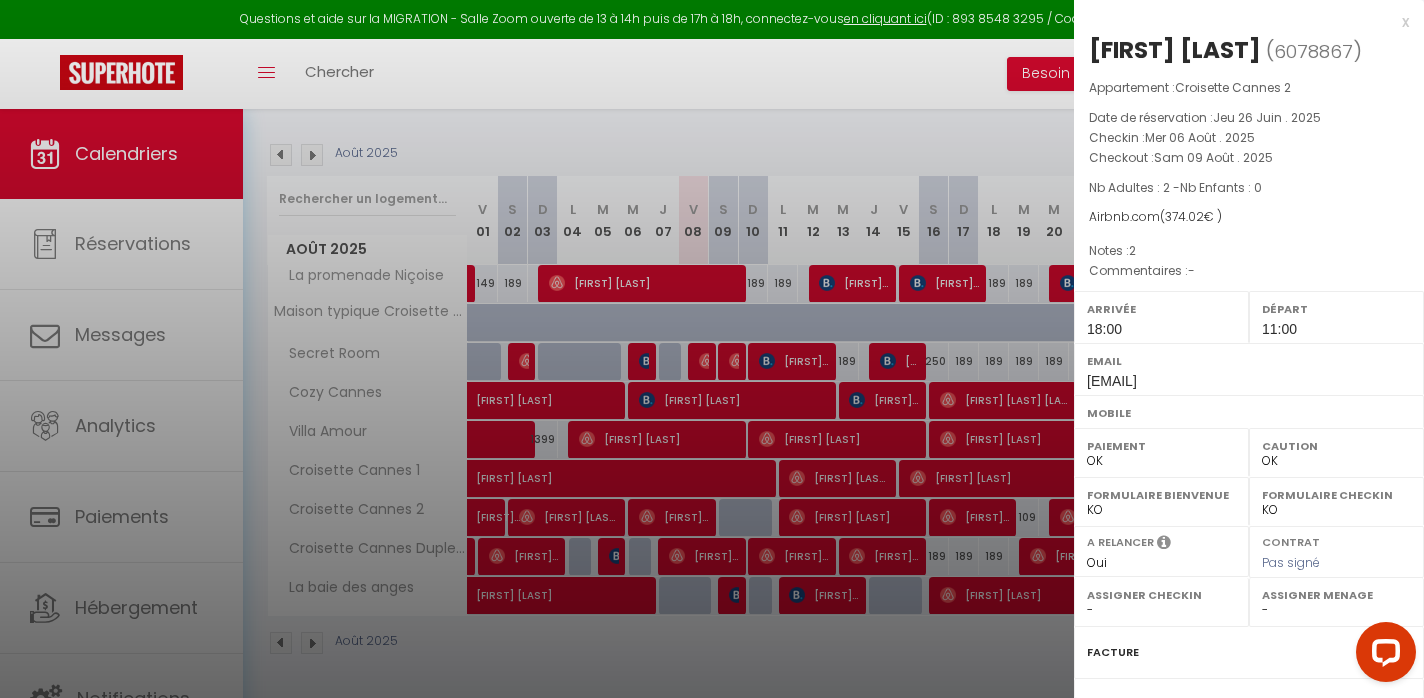 click at bounding box center (712, 349) 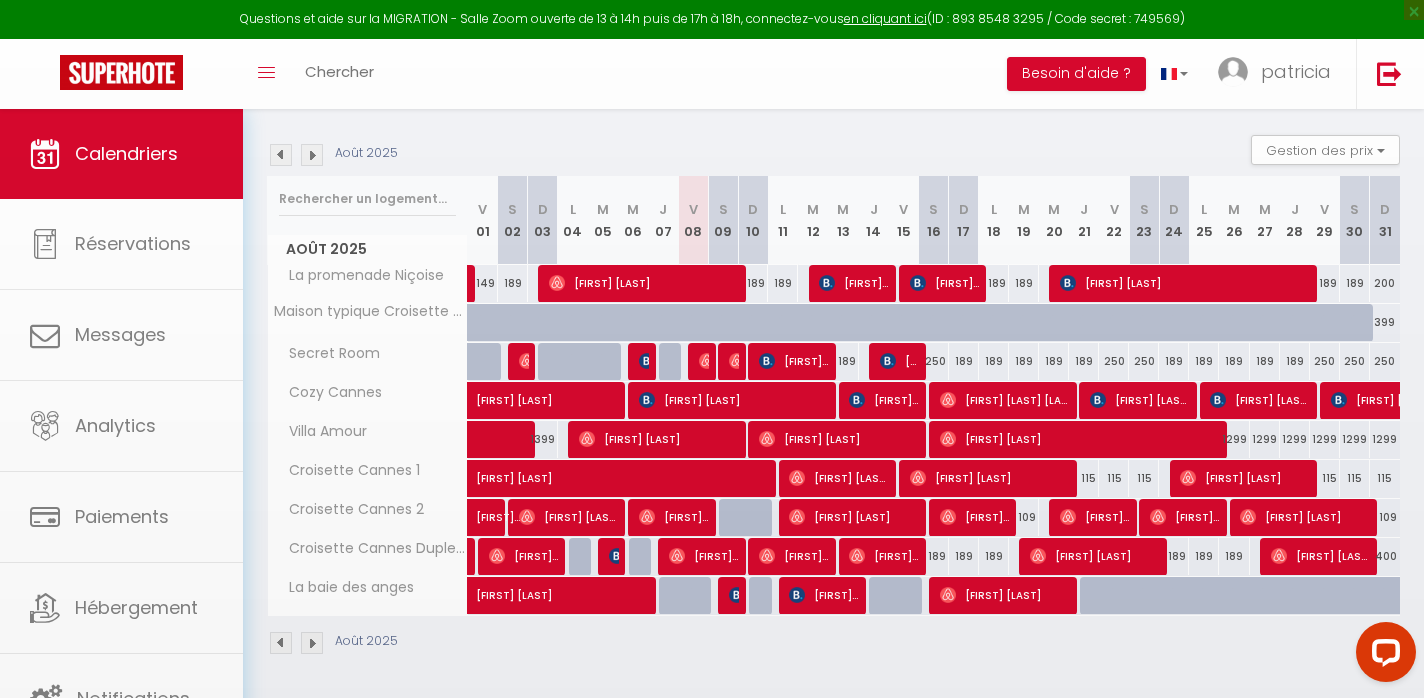 click on "Questions et aide sur la MIGRATION - Salle Zoom ouverte de 13 à 14h puis de 17h à 18h, connectez-vous  en cliquant ici  (ID : 893 8548 3295 / Code secret : 749569)   ×     Toggle navigation       Toggle Search     Toggle menubar     Chercher   BUTTON
Besoin d'aide ?
[FIRST]   Paramètres            Résultat de la recherche   Aucun résultat     Calendriers     Réservations     Messages     Analytics      Paiements     Hébergement     Notifications                 Résultat de la recherche   Id   Appart   Voyageur    Checkin   Checkout   Nuits   Pers.   Plateforme   Statut     Résultat de la recherche   Aucun résultat           CALENDRIERS
Filtrer par hébergement
Paris       Croisette Cannes Duplex 3     Autres       La promenade Niçoise     Maison typique Croisette Cannes     Secret Room     Cozy Cannes     Villa Amour     Croisette Cannes 1     Croisette Cannes 2     La baie des anges    Effacer" at bounding box center [712, 308] 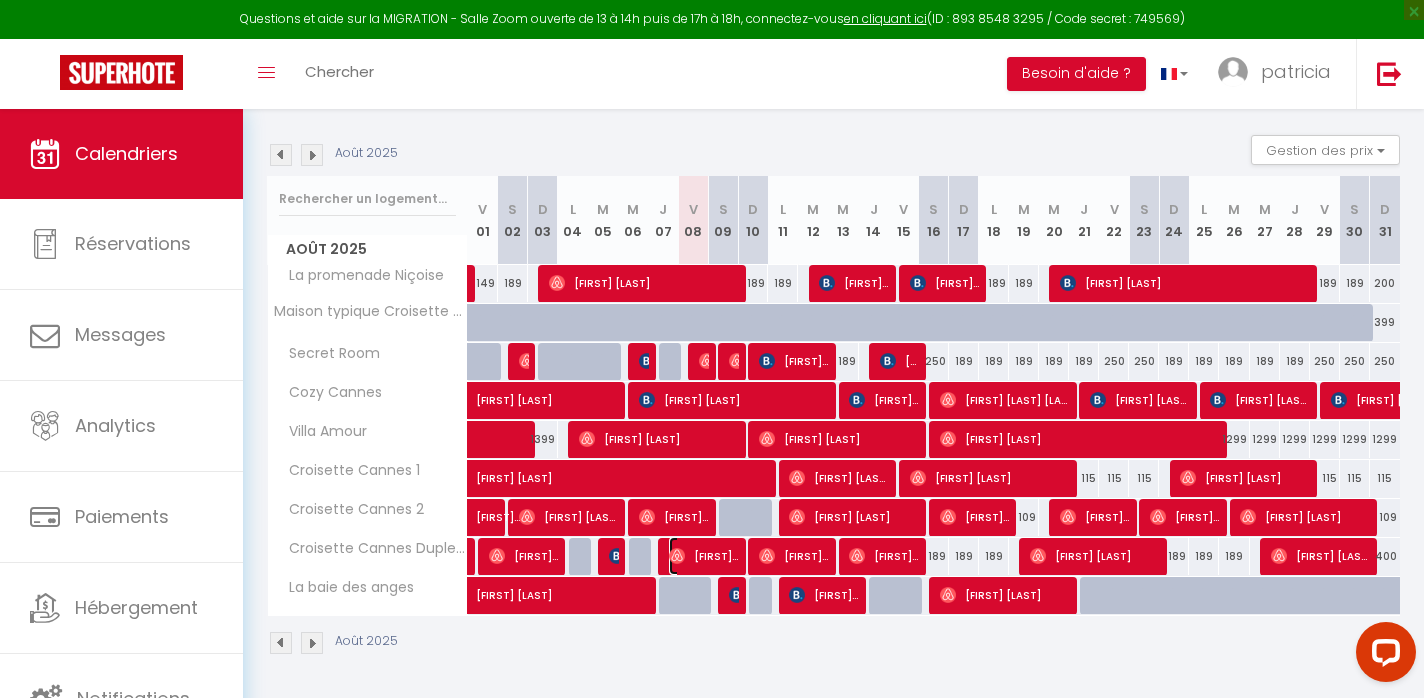 click on "[FIRST] [LAST]" at bounding box center [704, 556] 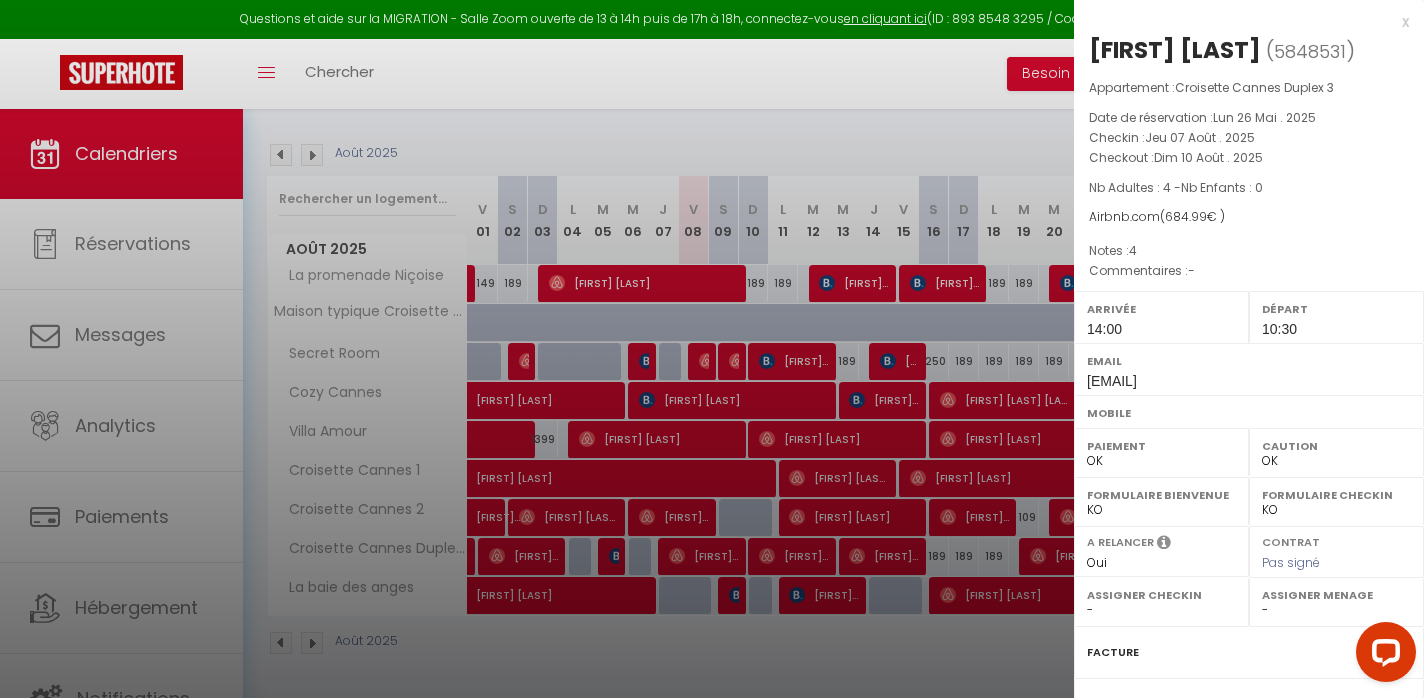 click at bounding box center (712, 349) 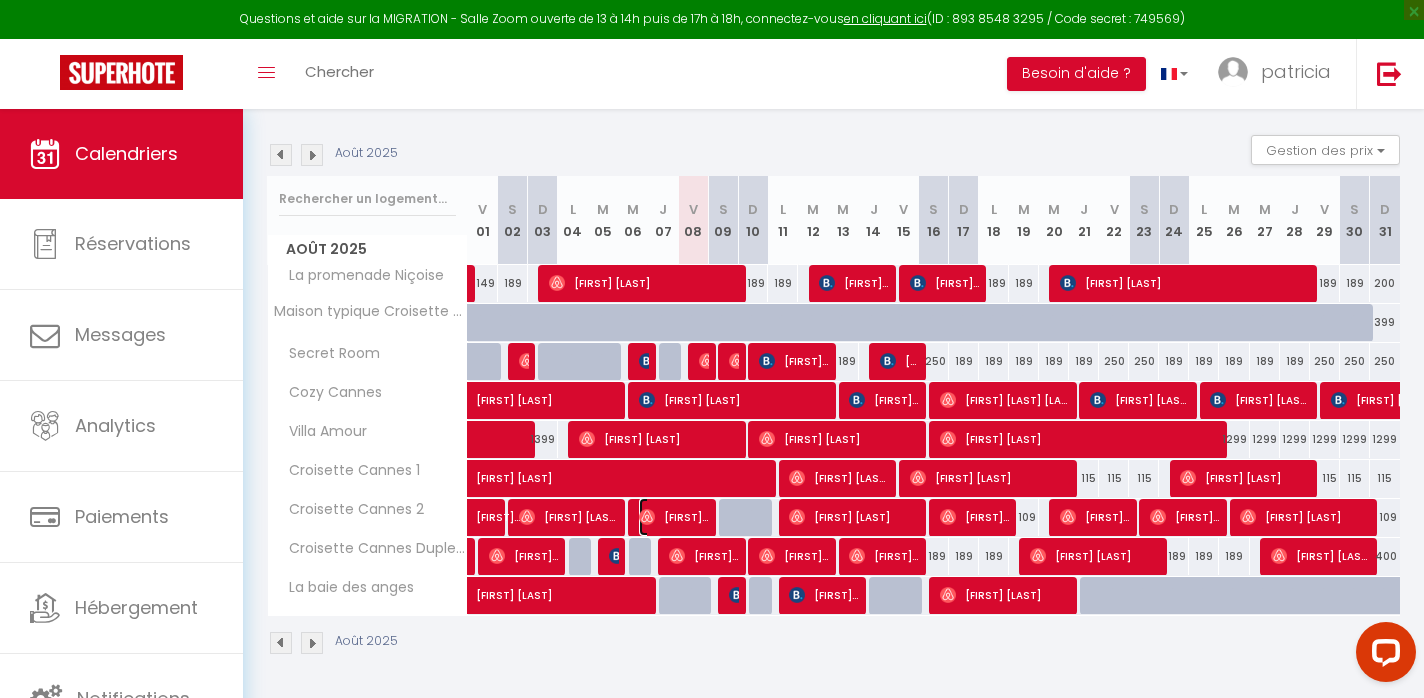 click on "[FIRST] [LAST]" at bounding box center [674, 517] 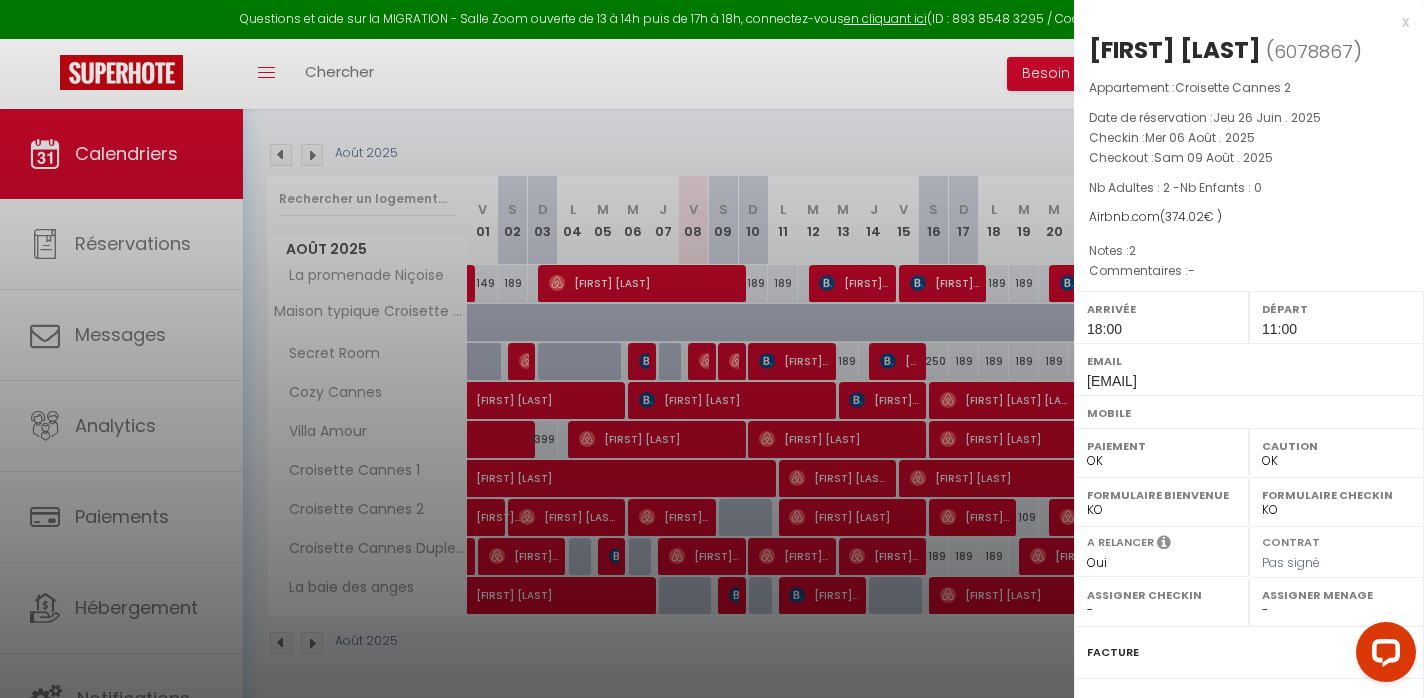 click at bounding box center (712, 349) 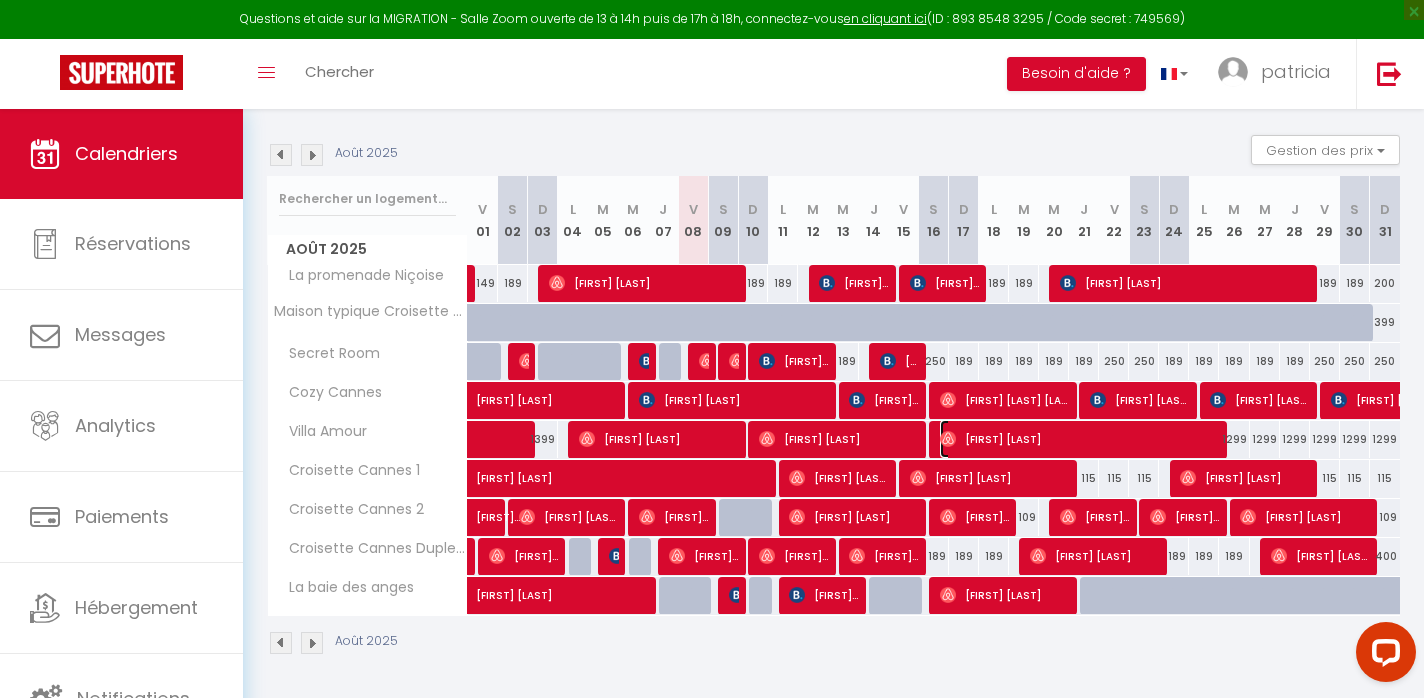 click on "[FIRST] [LAST]" at bounding box center [1080, 439] 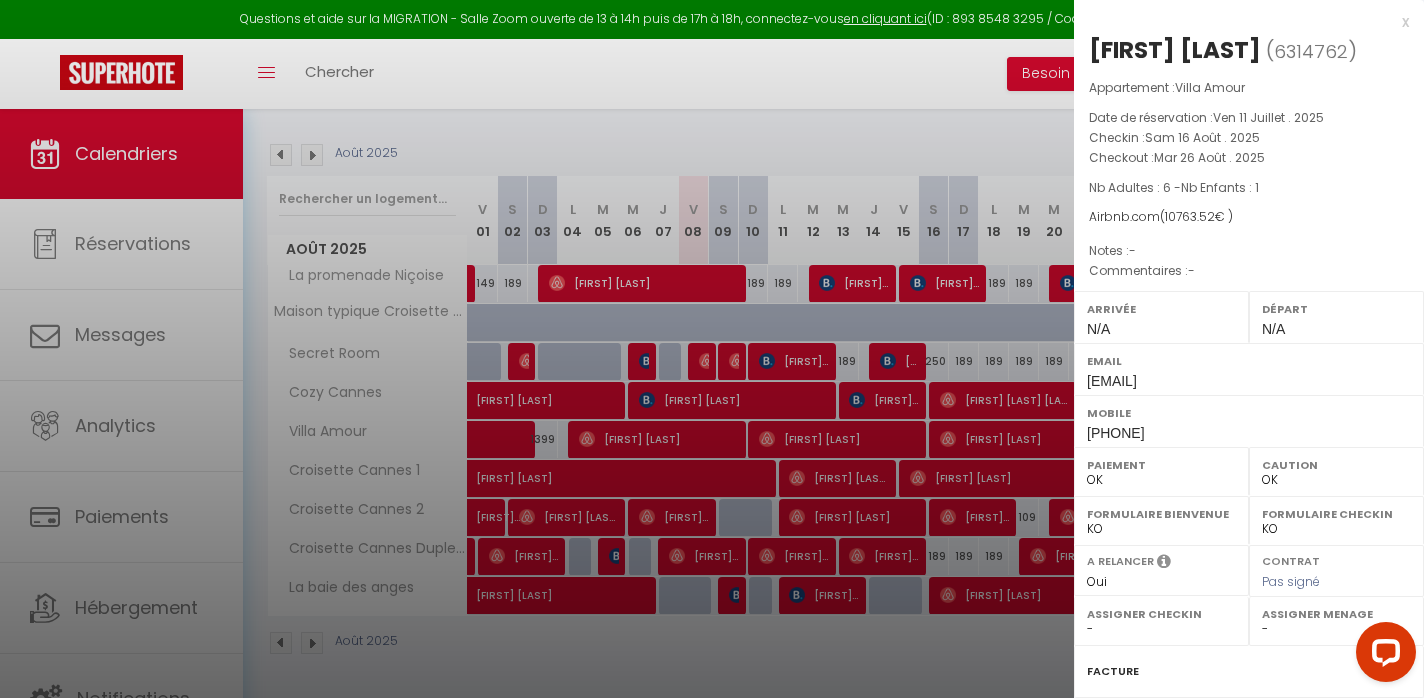 click at bounding box center (712, 349) 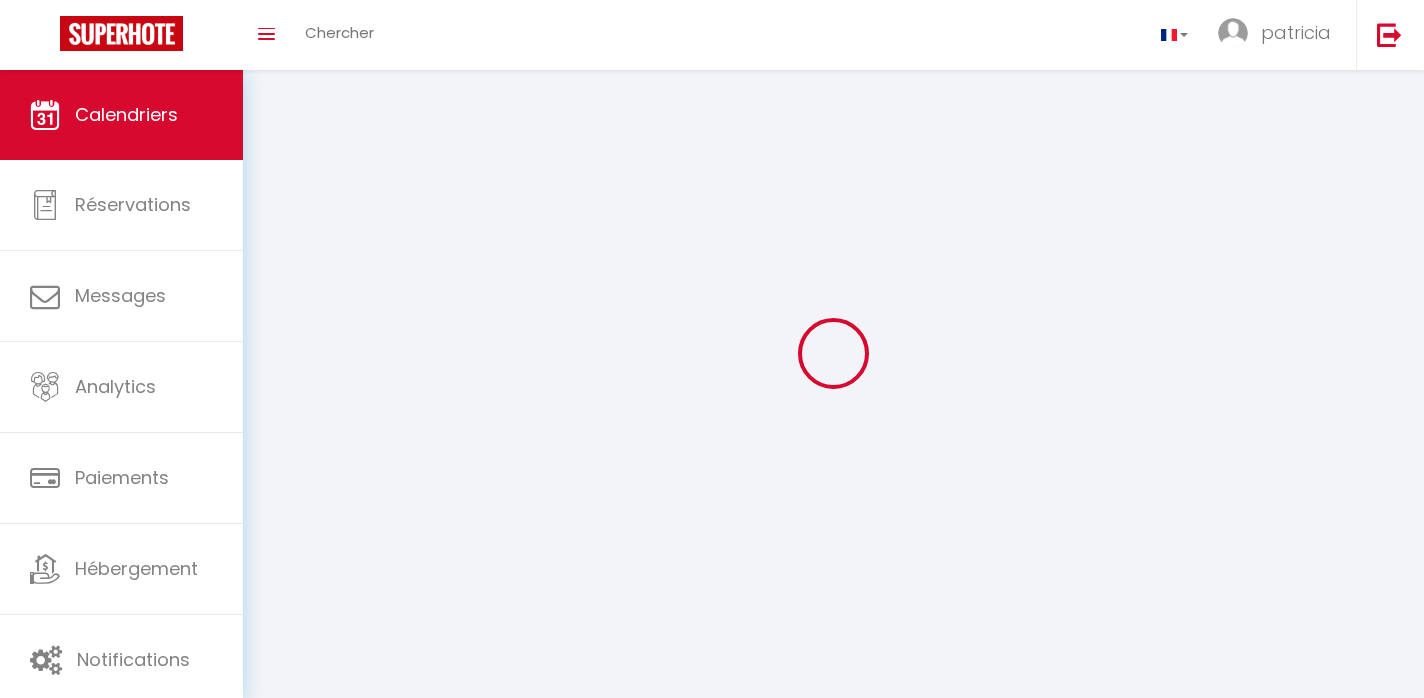 scroll, scrollTop: 0, scrollLeft: 0, axis: both 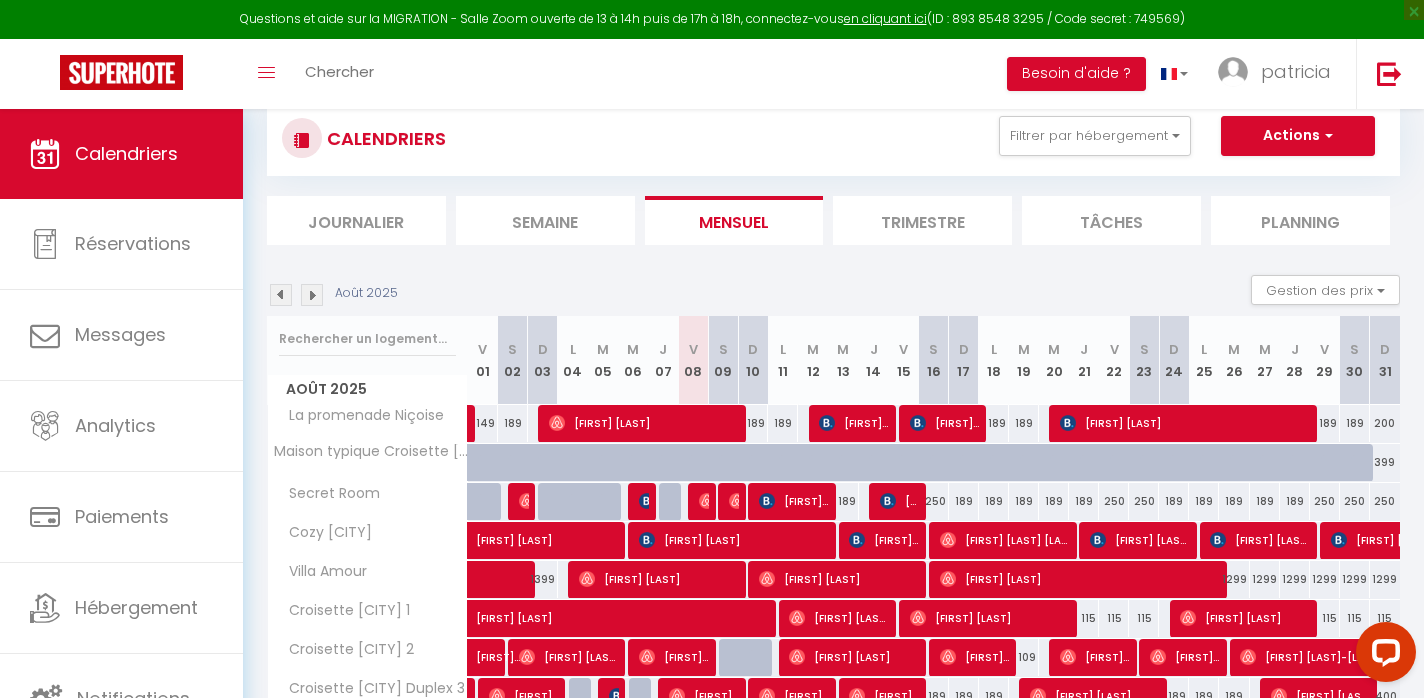 click at bounding box center (703, 502) 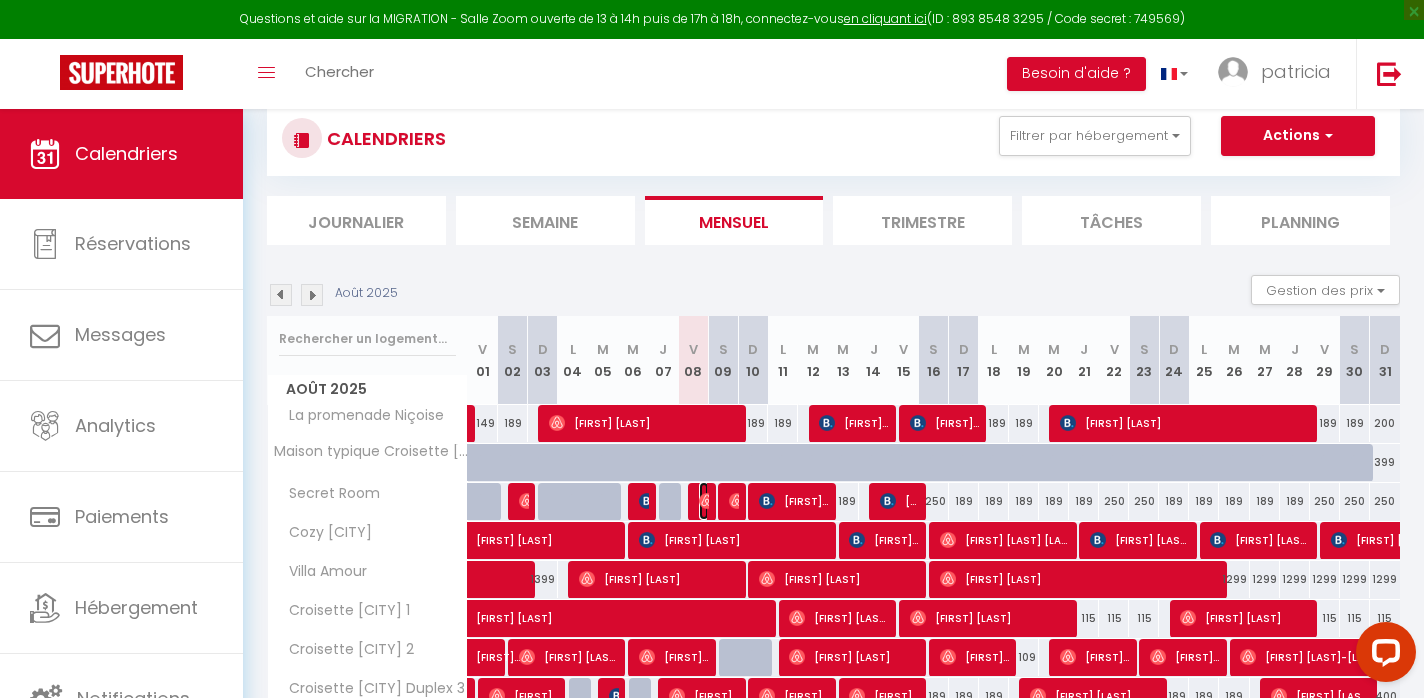 click at bounding box center (707, 501) 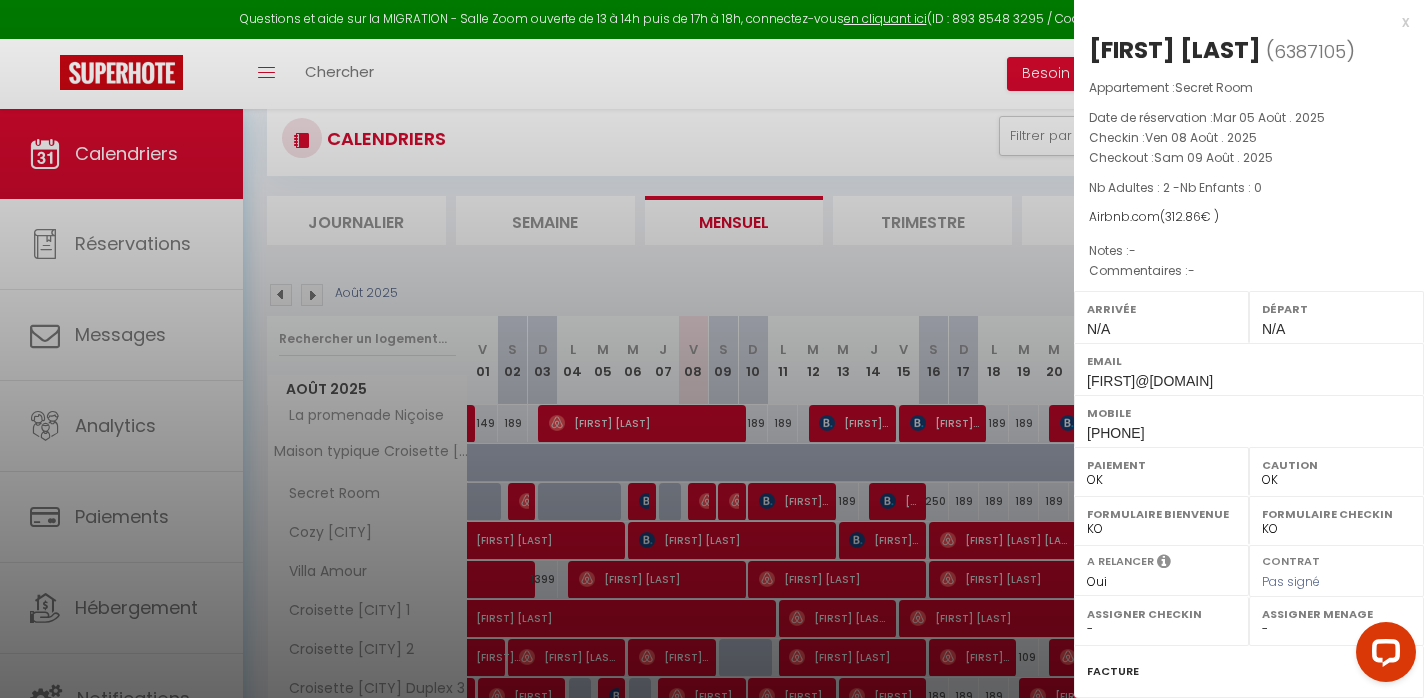 click at bounding box center [712, 349] 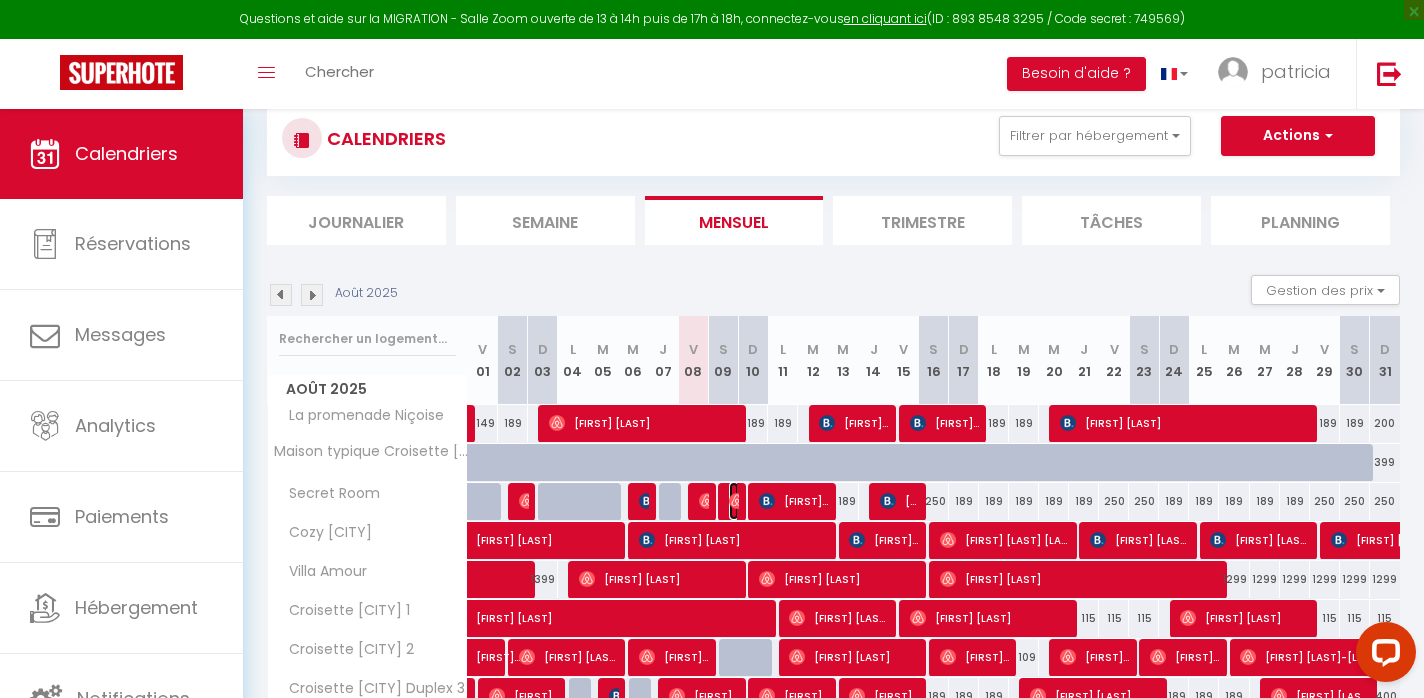 click at bounding box center (737, 501) 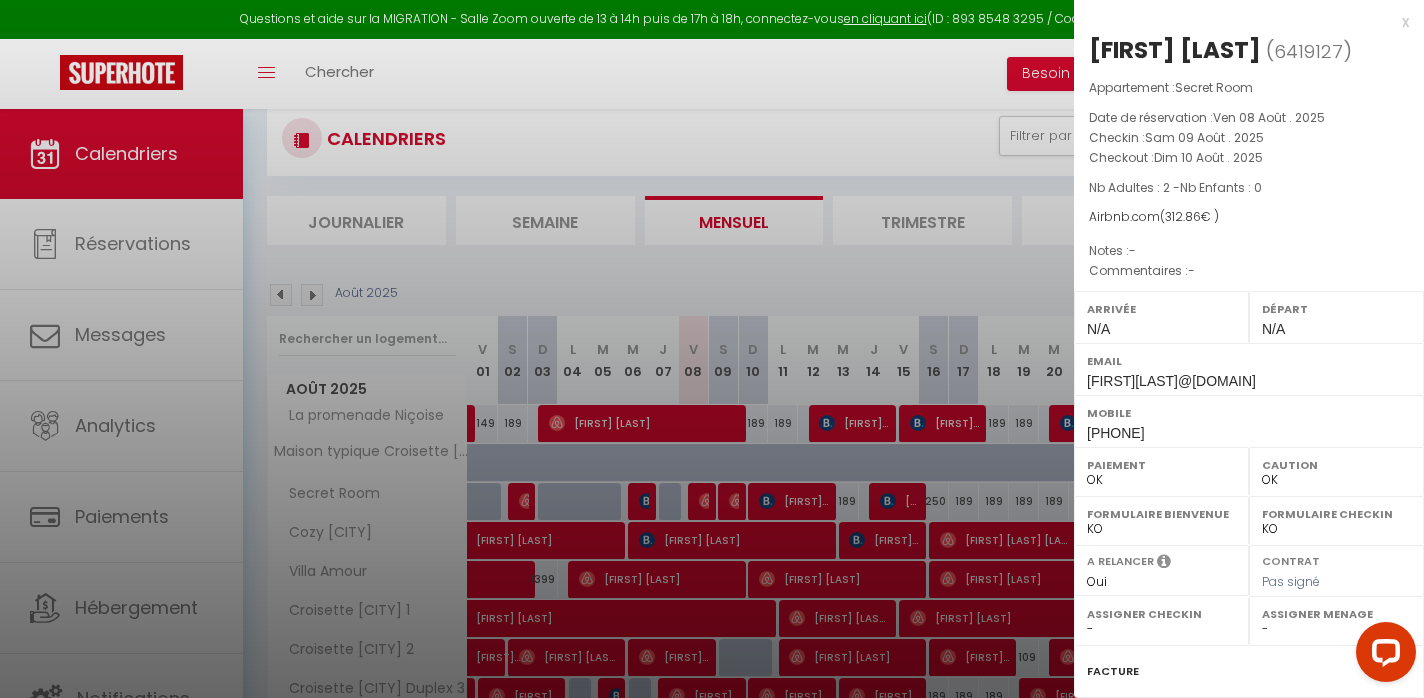 click at bounding box center [712, 349] 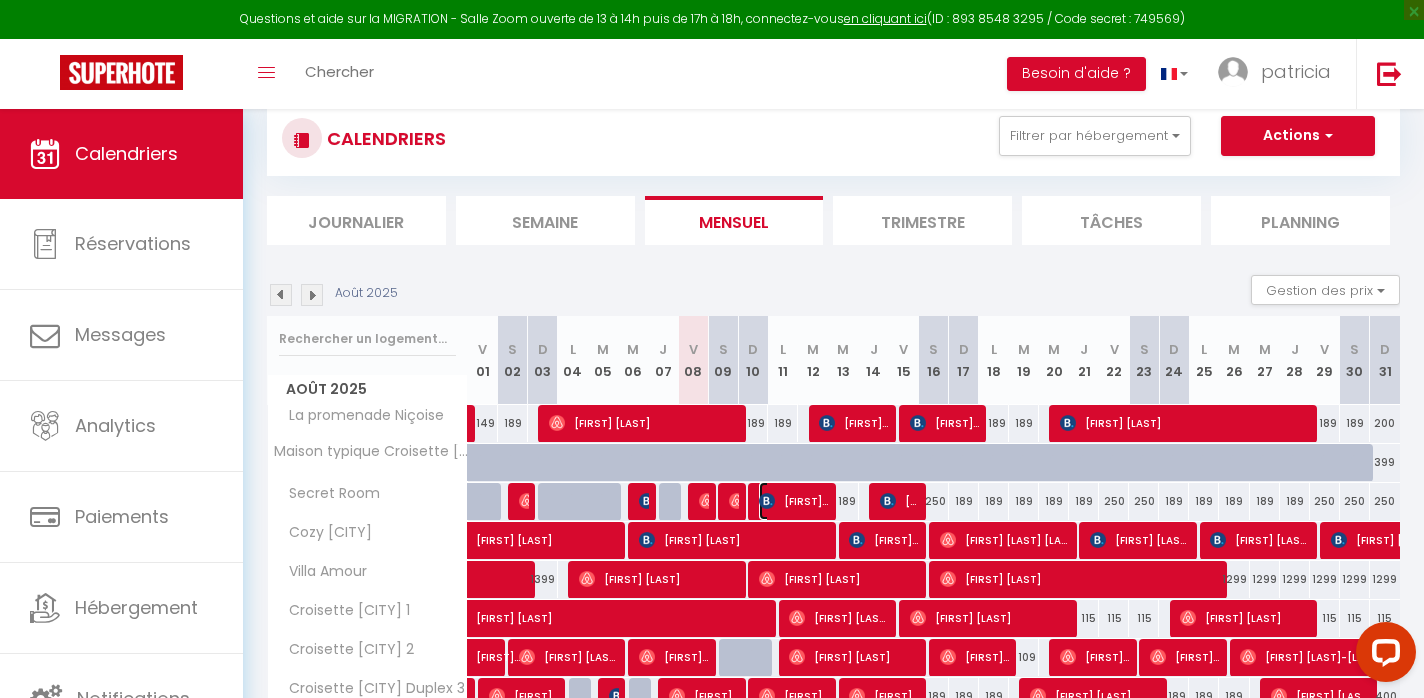 click at bounding box center [767, 501] 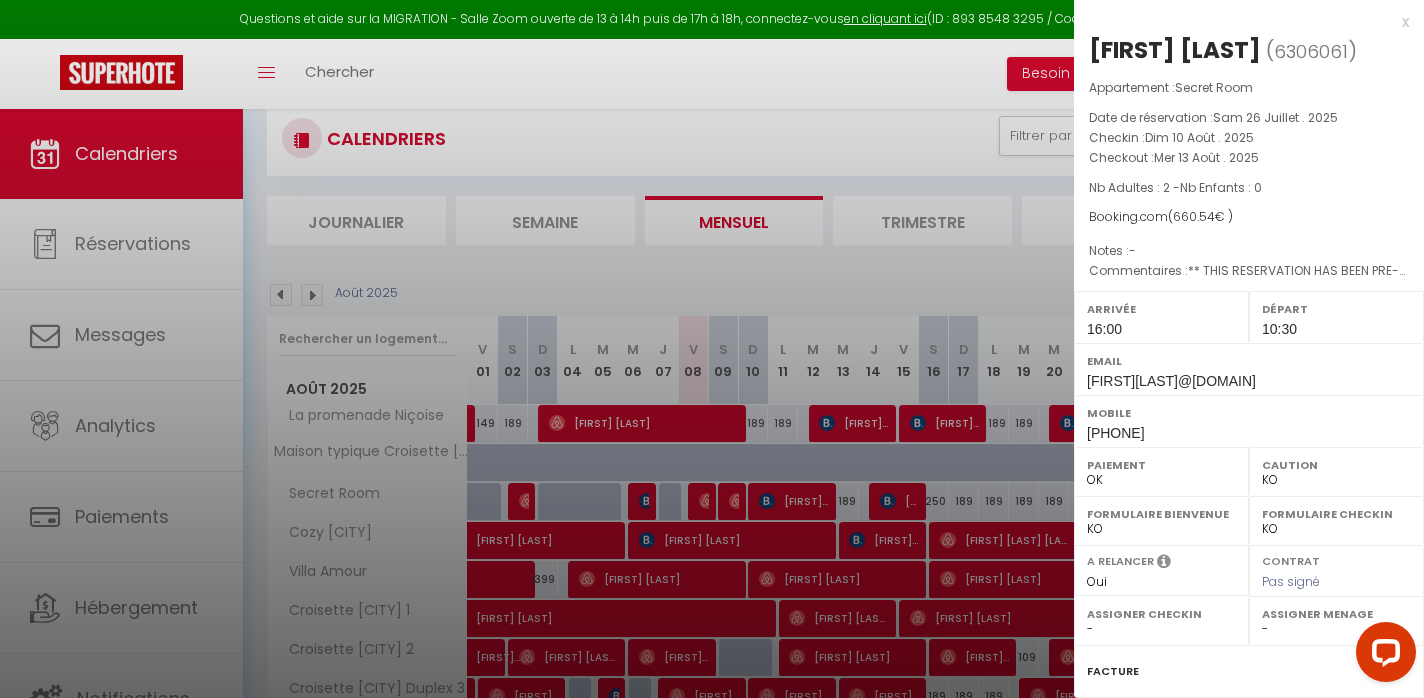 click at bounding box center (712, 349) 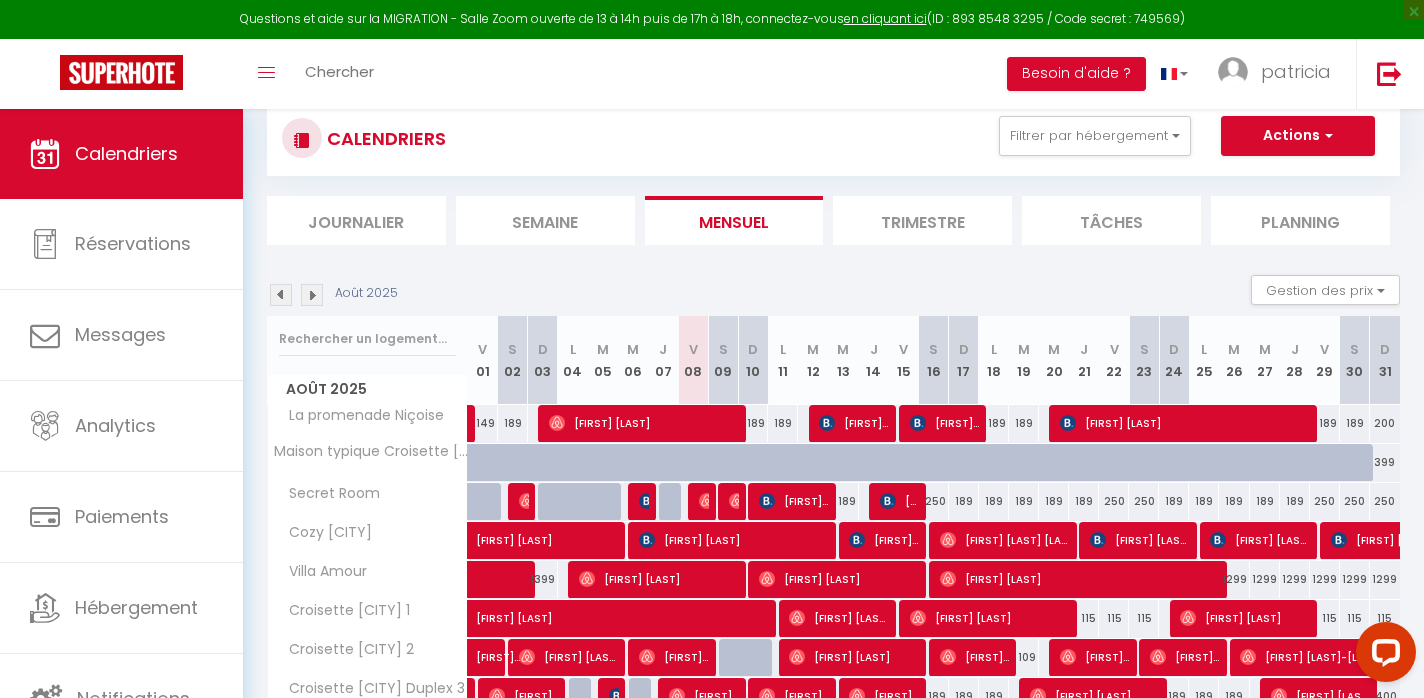click at bounding box center (733, 502) 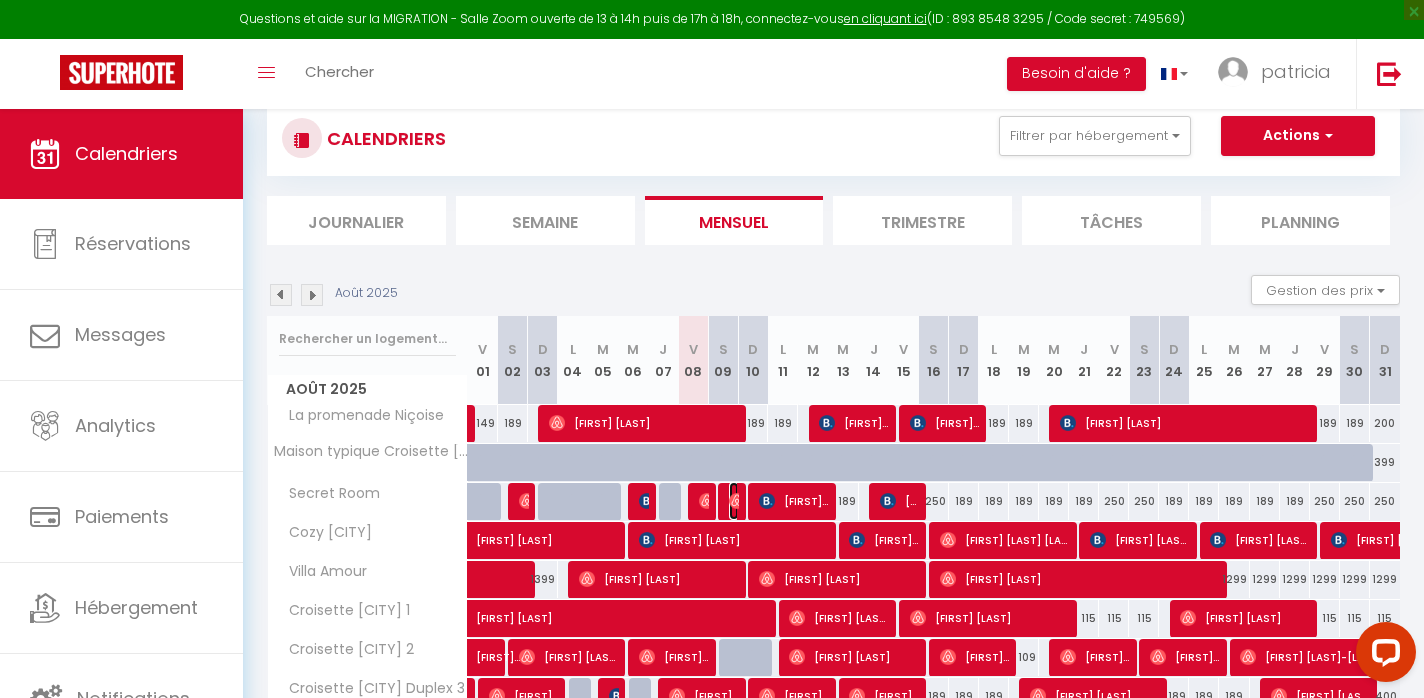 click at bounding box center (737, 501) 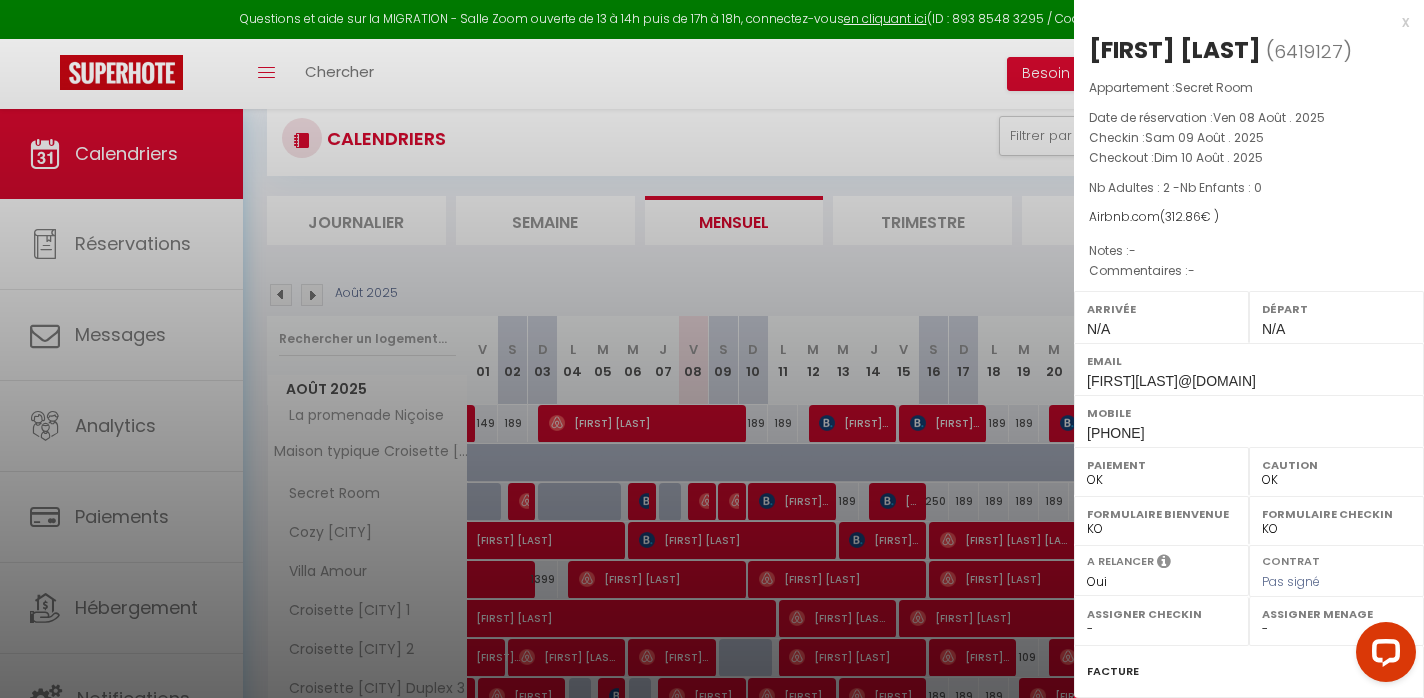 click at bounding box center (712, 349) 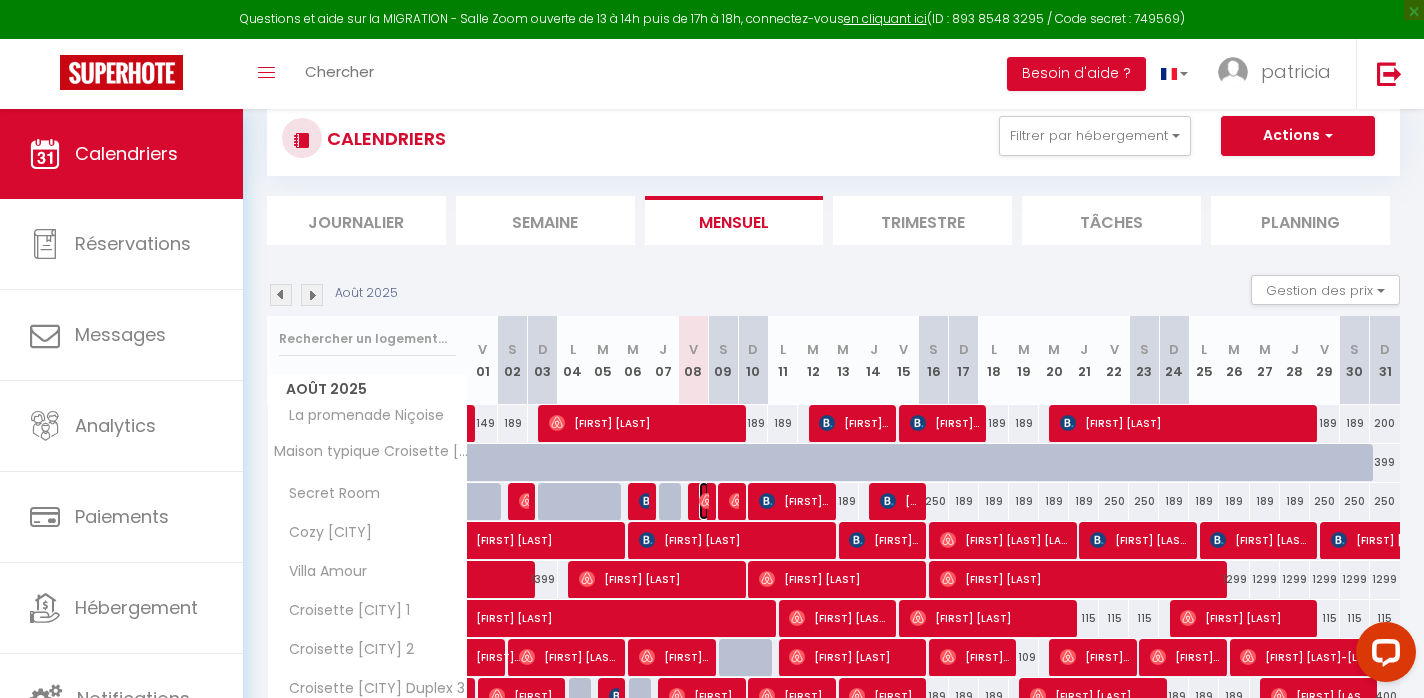 click at bounding box center (707, 501) 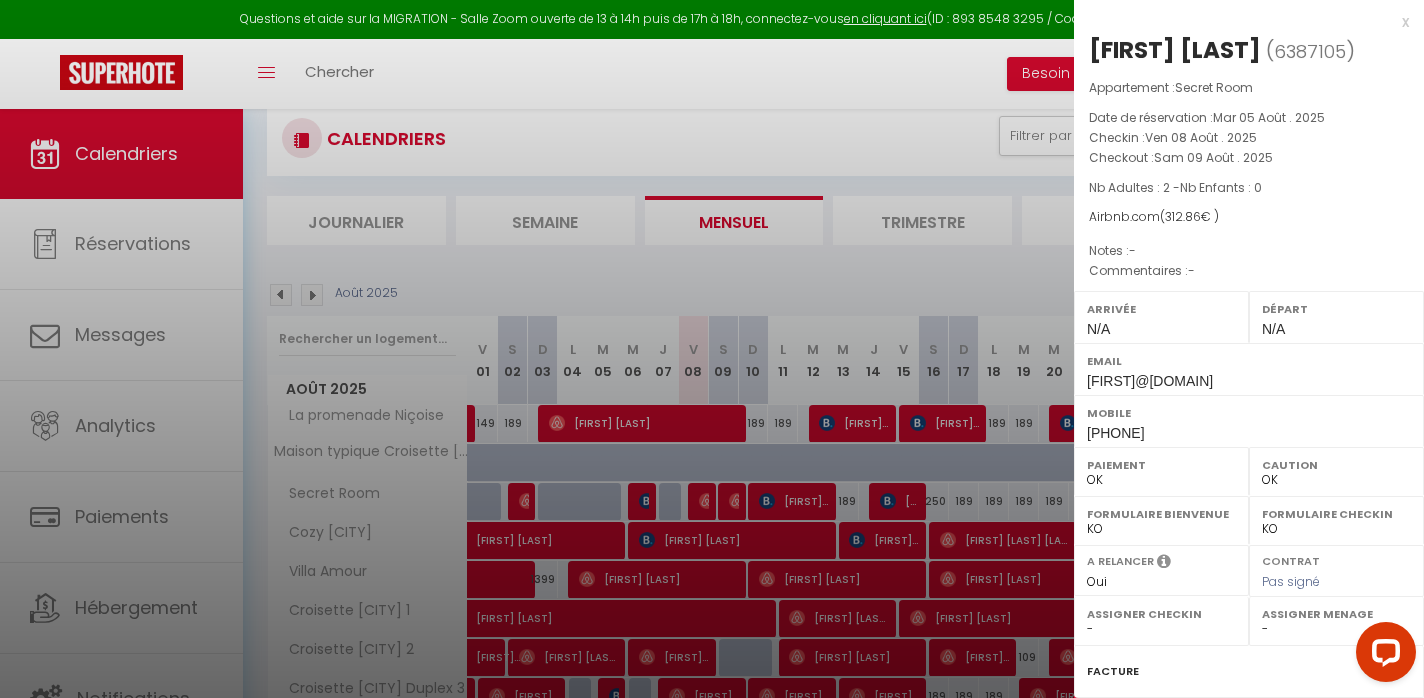 click at bounding box center (712, 349) 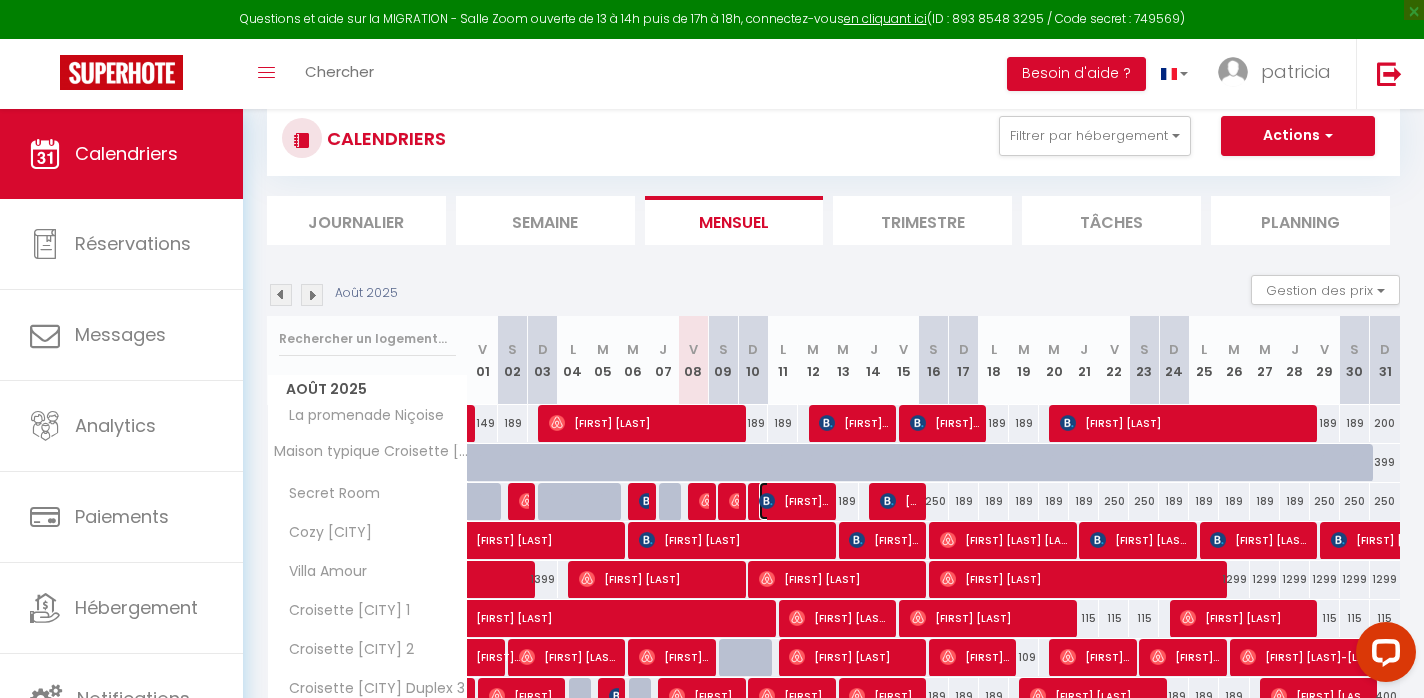 click on "[FIRST] [LAST]" at bounding box center (794, 501) 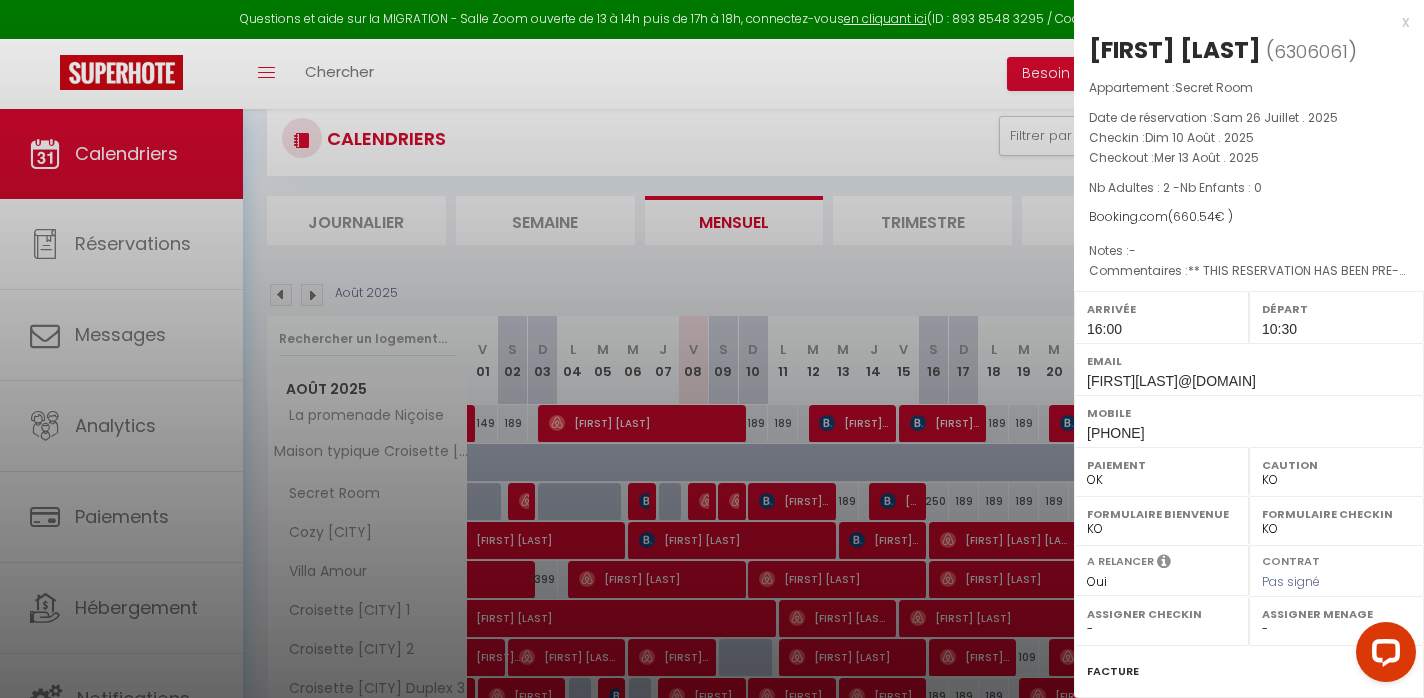 click at bounding box center (712, 349) 